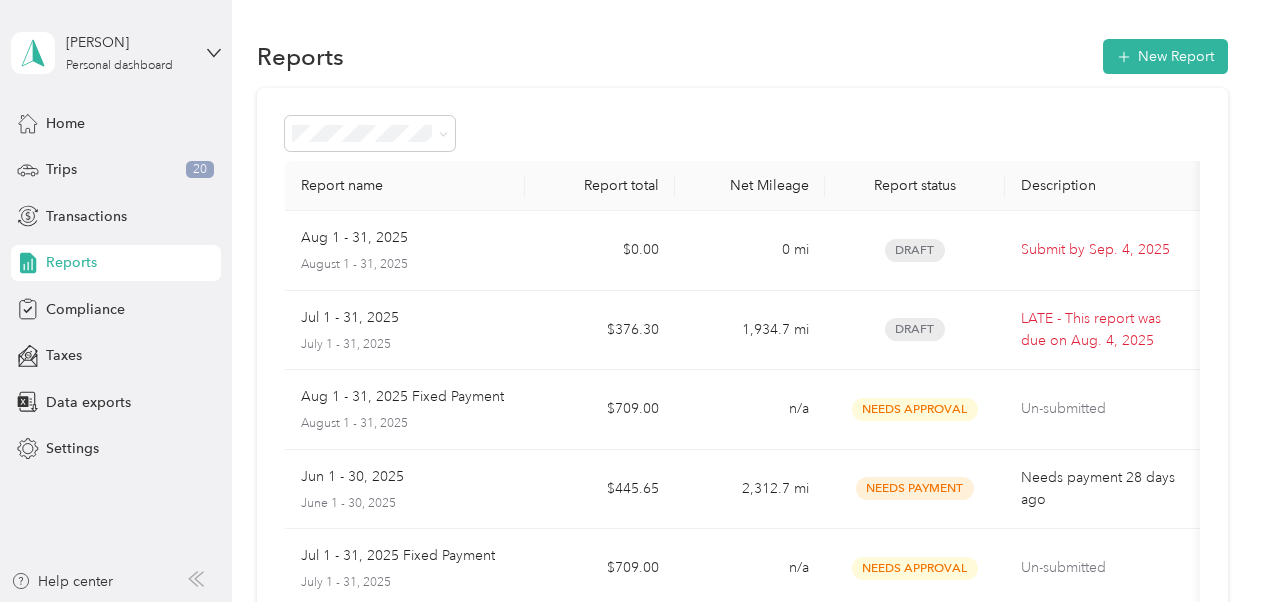 scroll, scrollTop: 0, scrollLeft: 0, axis: both 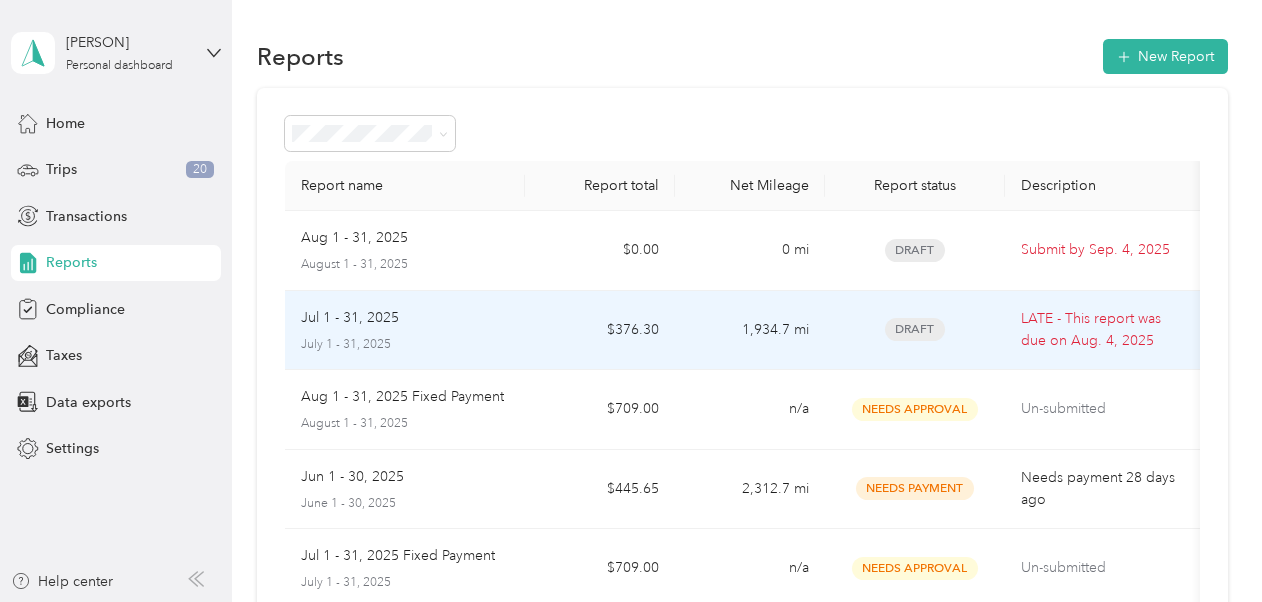click on "Jul 1 - 31, 2025" at bounding box center (405, 318) 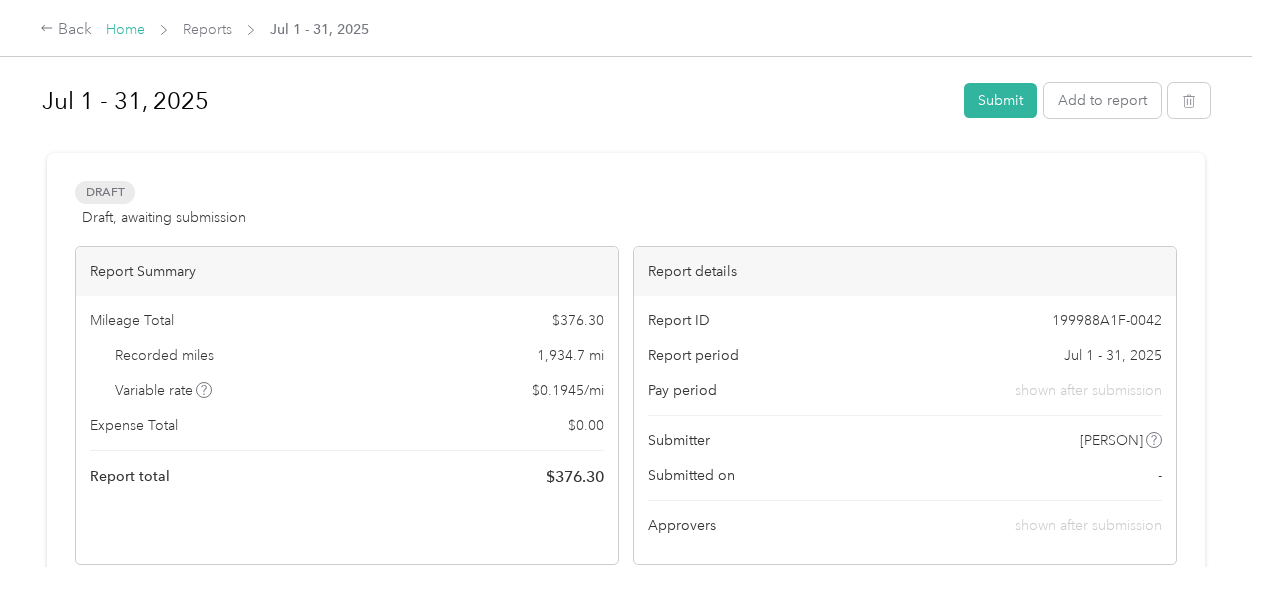 click on "Home" at bounding box center [125, 29] 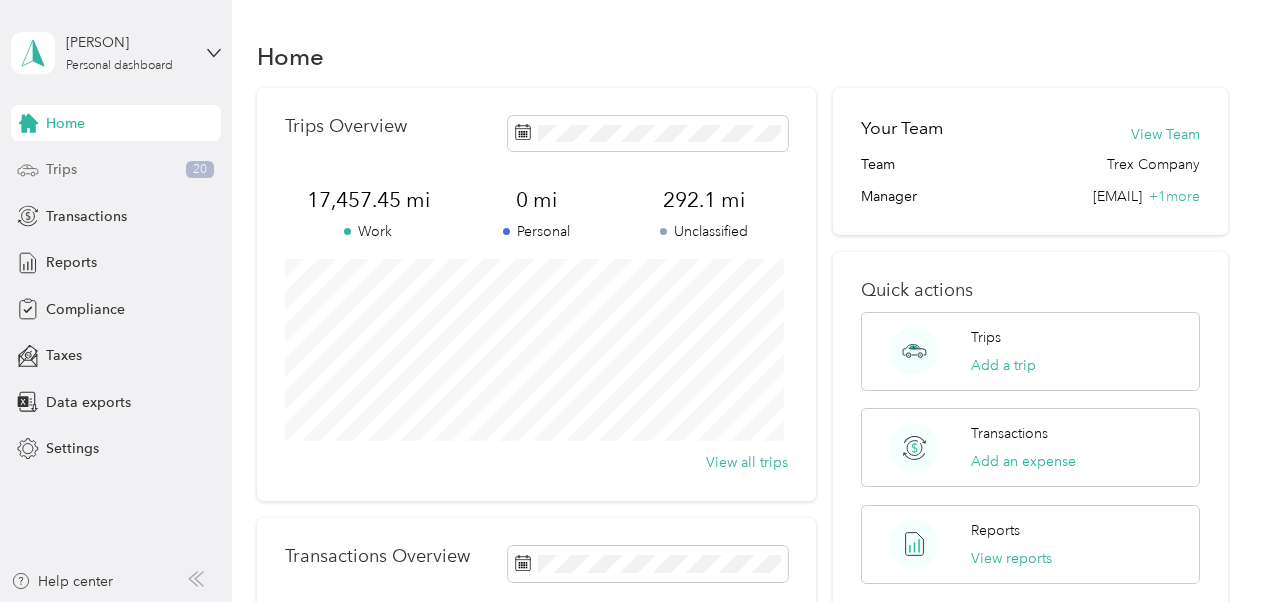 click on "Trips 20" at bounding box center [116, 170] 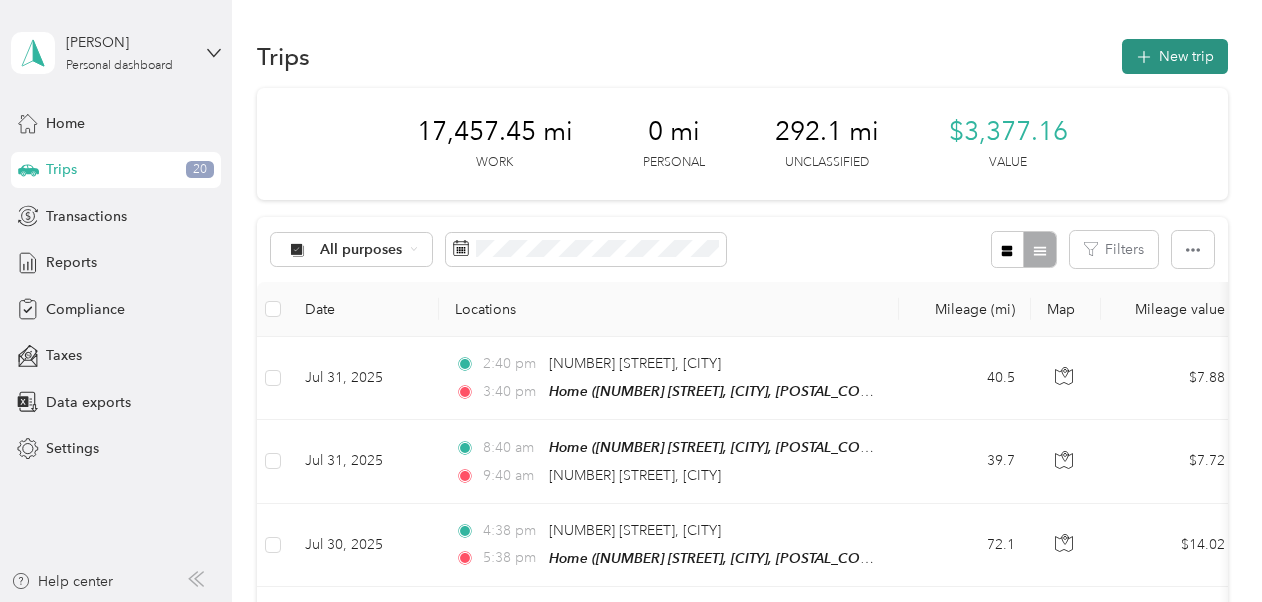 click on "New trip" at bounding box center (1175, 56) 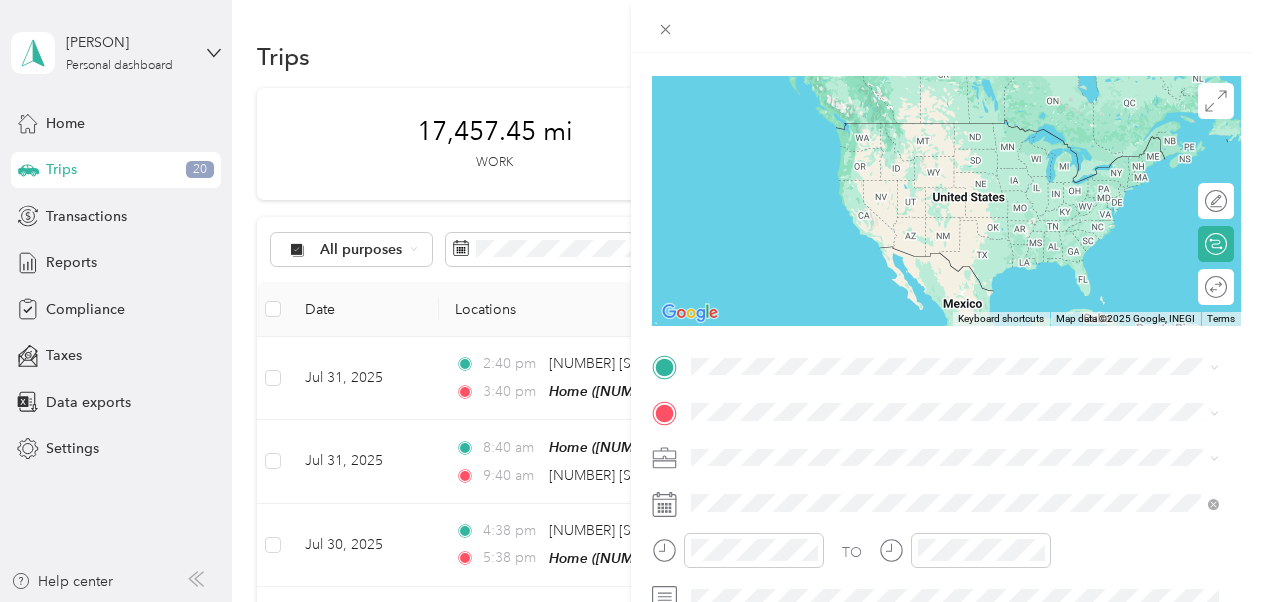 scroll, scrollTop: 128, scrollLeft: 0, axis: vertical 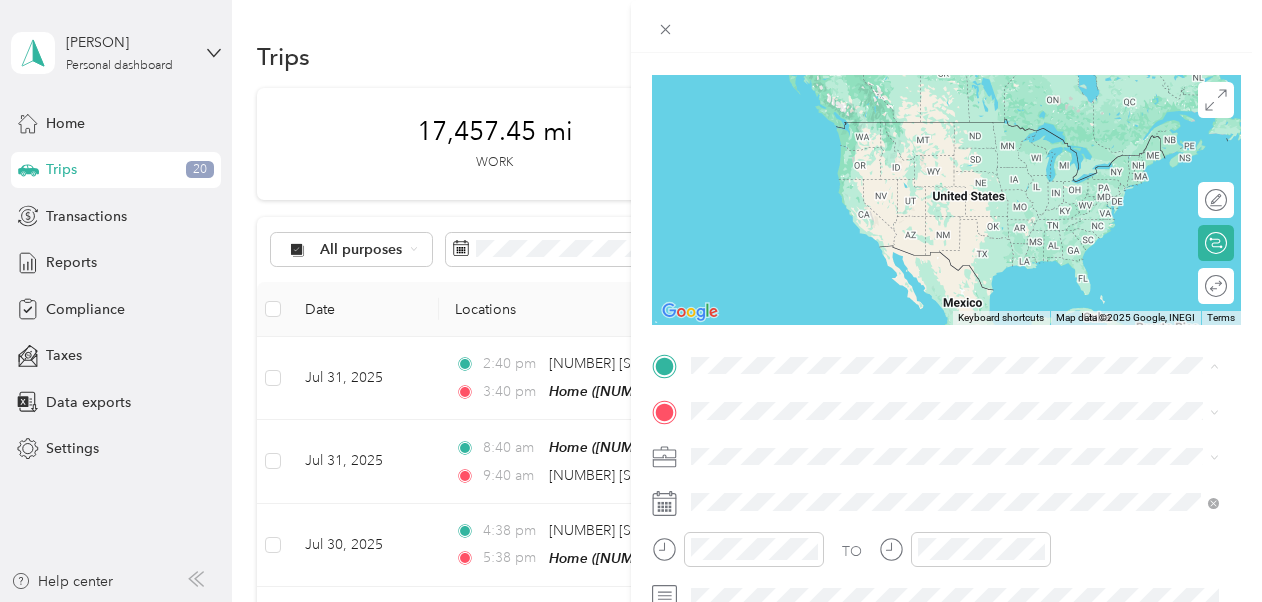 click on "[NUMBER] [STREET], [CITY], [POSTAL_CODE], [CITY], [STATE], [COUNTRY]" at bounding box center (965, 151) 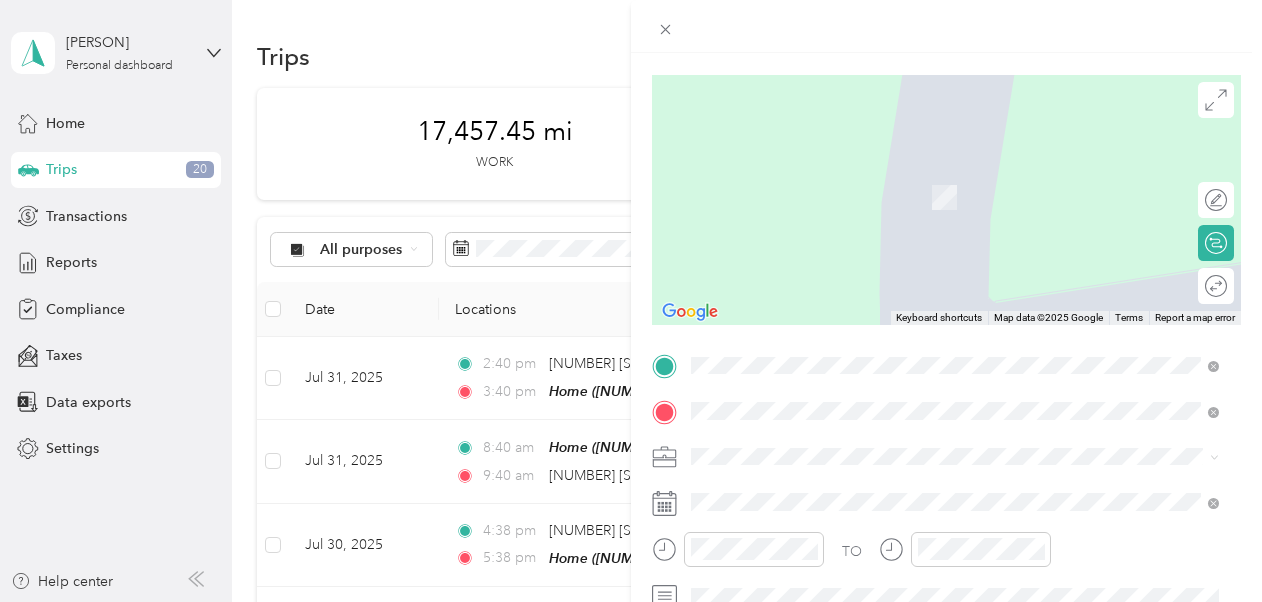 click on "[NUMBER] [STREET]
[CITY], [STATE] [POSTAL_CODE], [COUNTRY]" at bounding box center (873, 176) 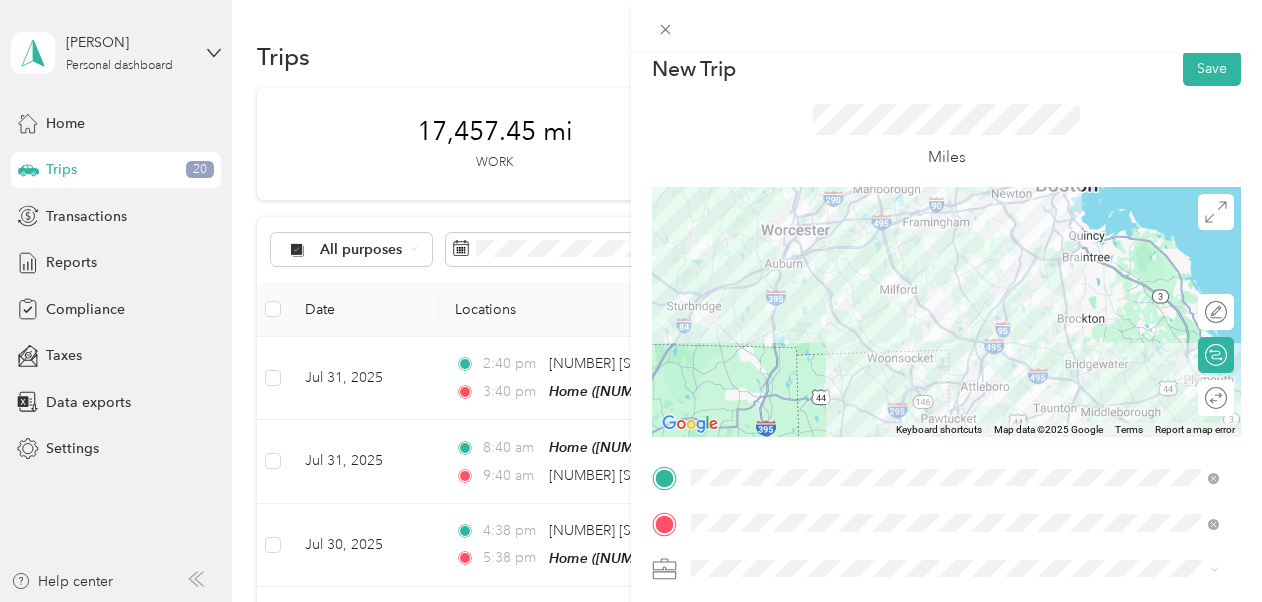 scroll, scrollTop: 20, scrollLeft: 0, axis: vertical 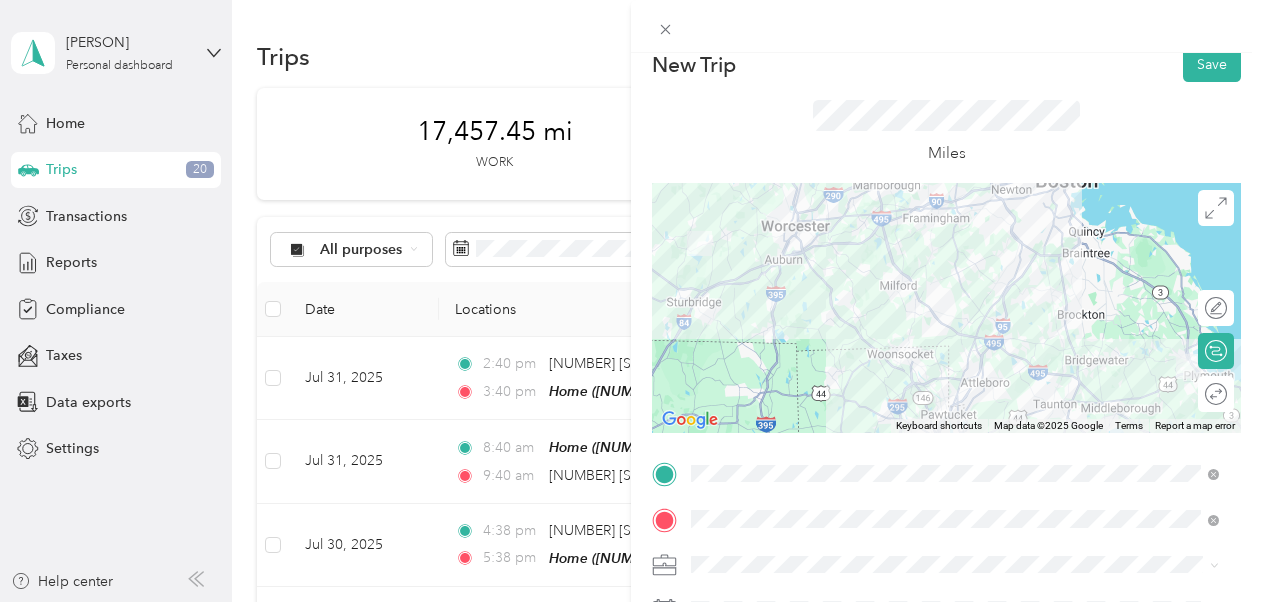 click at bounding box center [946, 308] 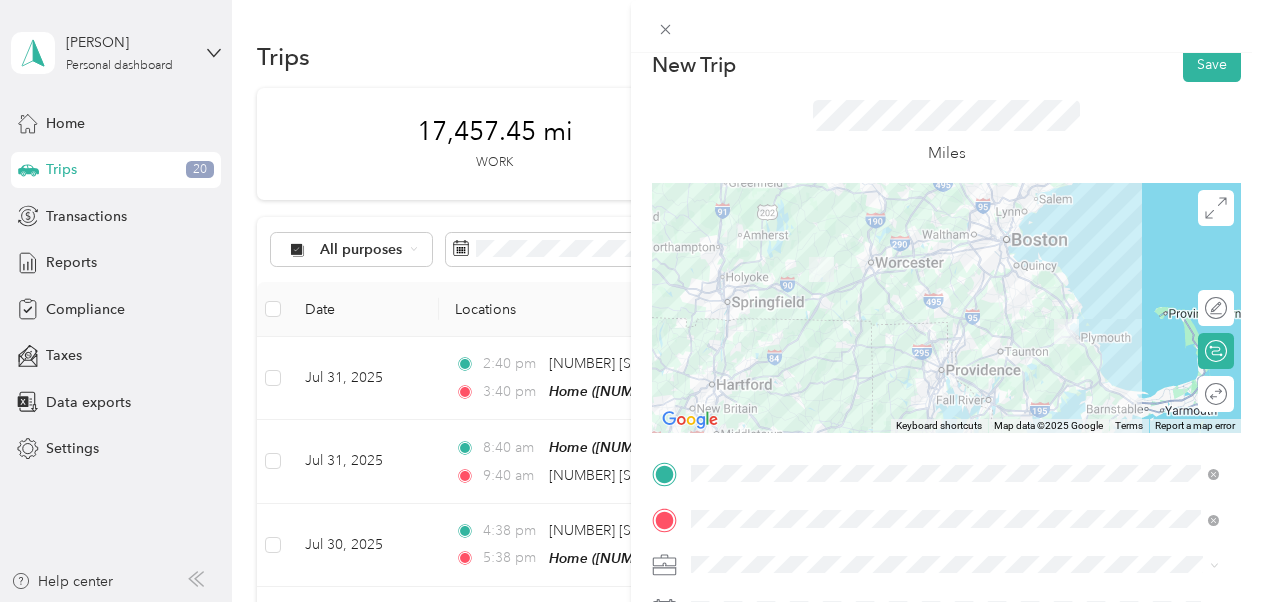 click at bounding box center [946, 308] 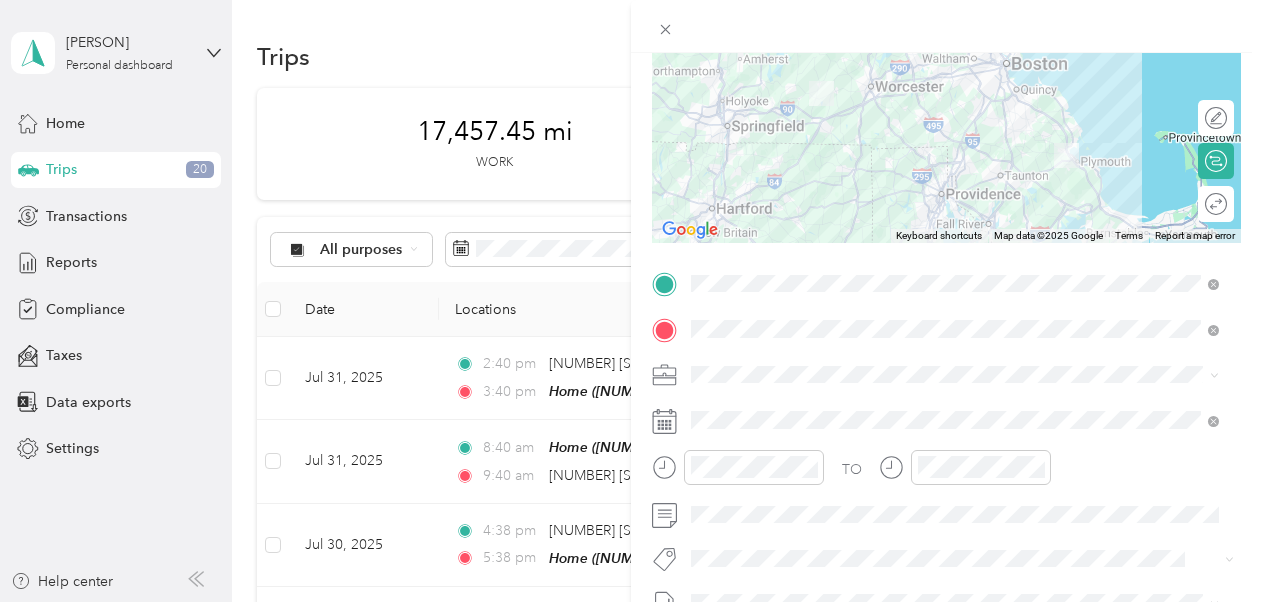 scroll, scrollTop: 301, scrollLeft: 0, axis: vertical 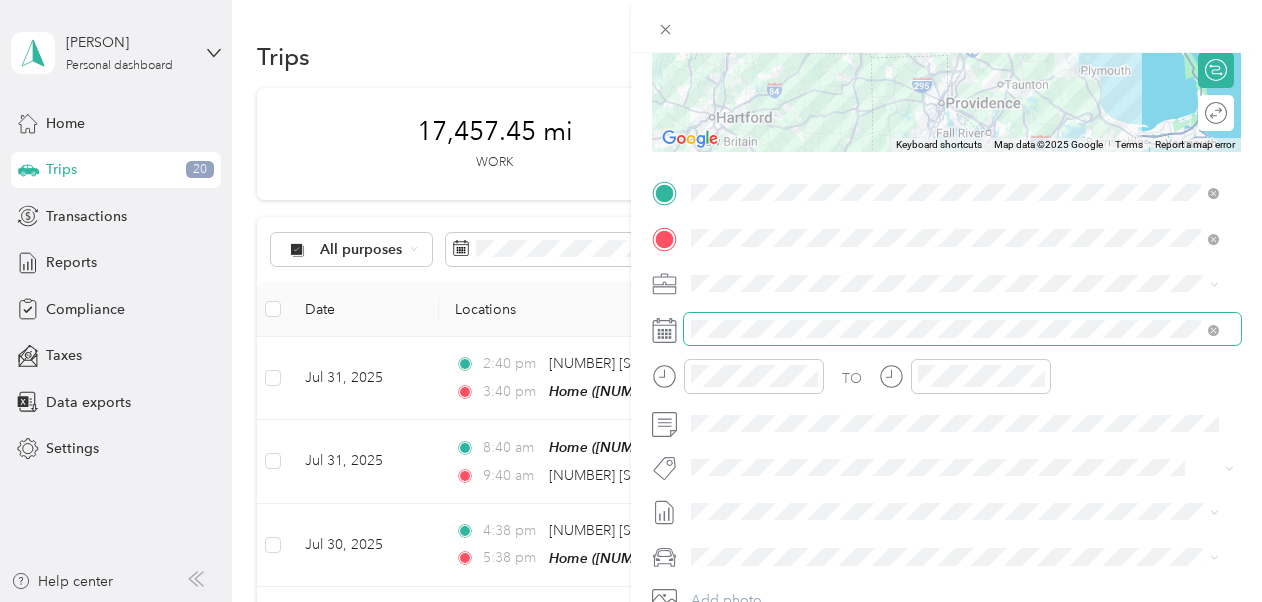 click at bounding box center [962, 329] 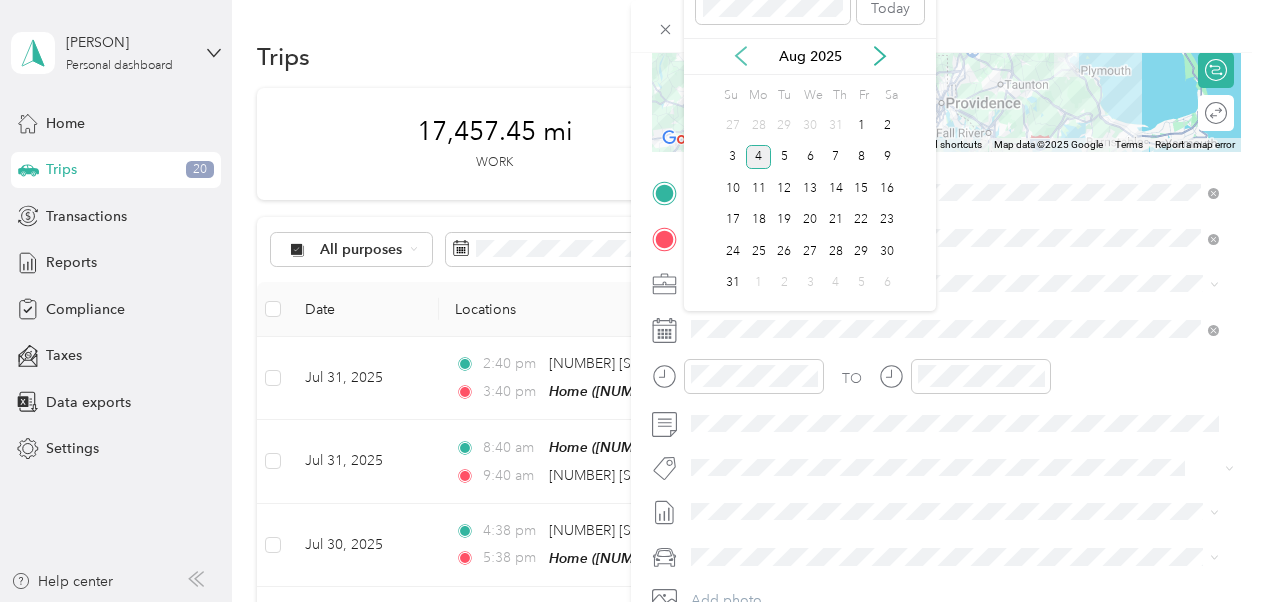 click 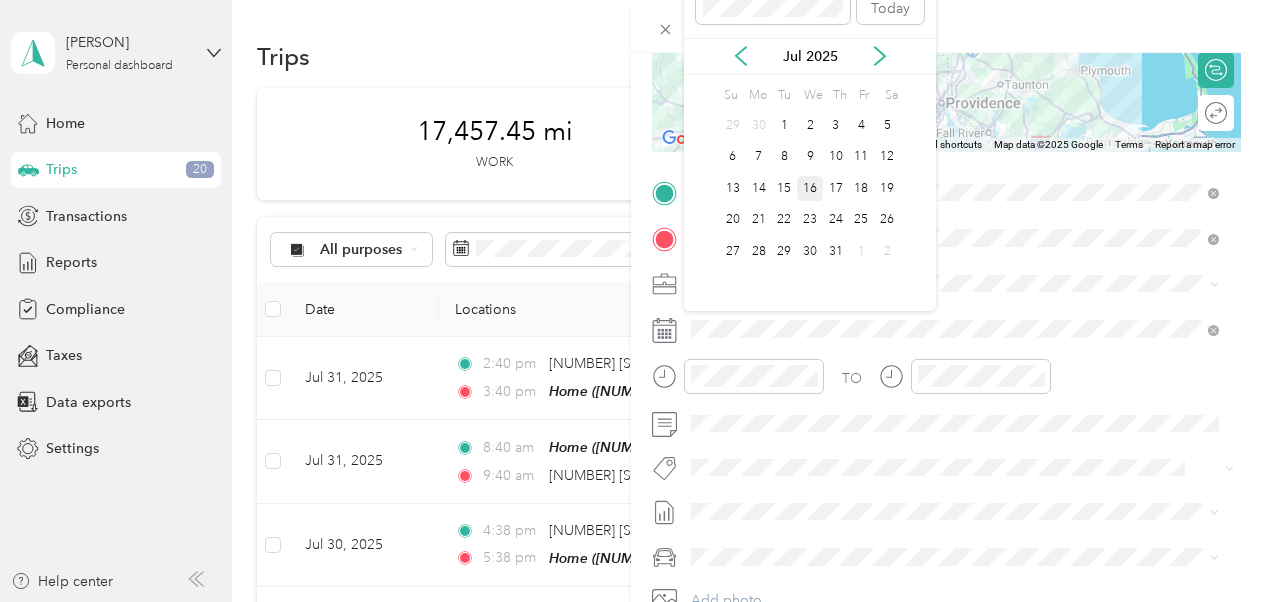drag, startPoint x: 776, startPoint y: 171, endPoint x: 815, endPoint y: 184, distance: 41.109608 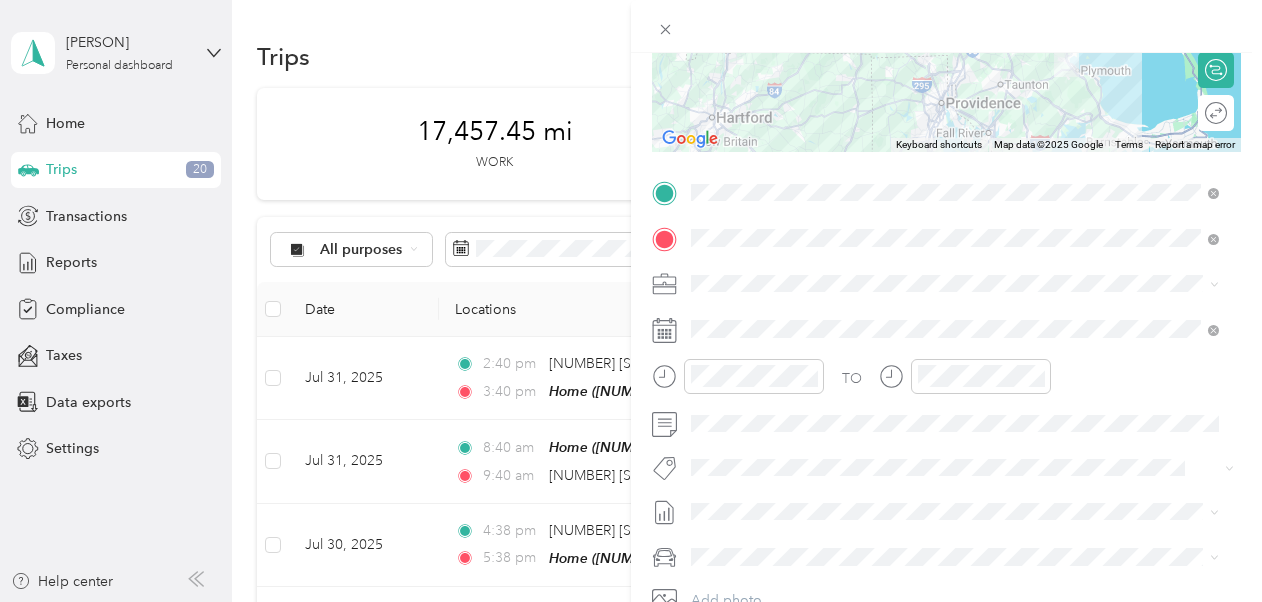 click on "16" at bounding box center (810, 182) 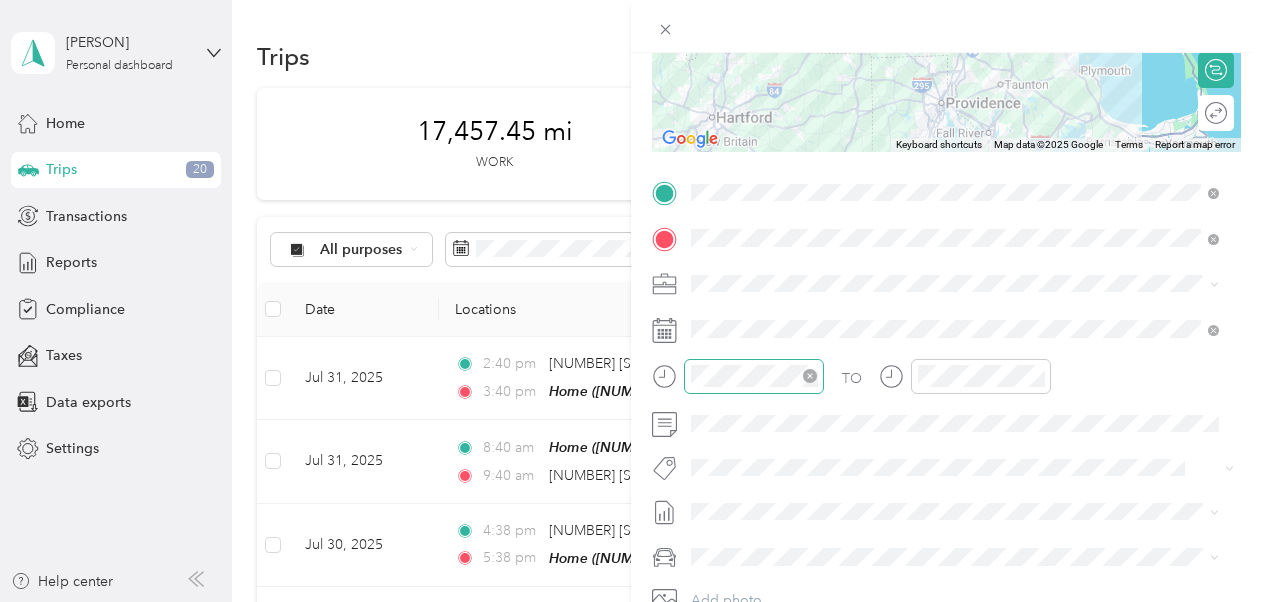 click at bounding box center (754, 376) 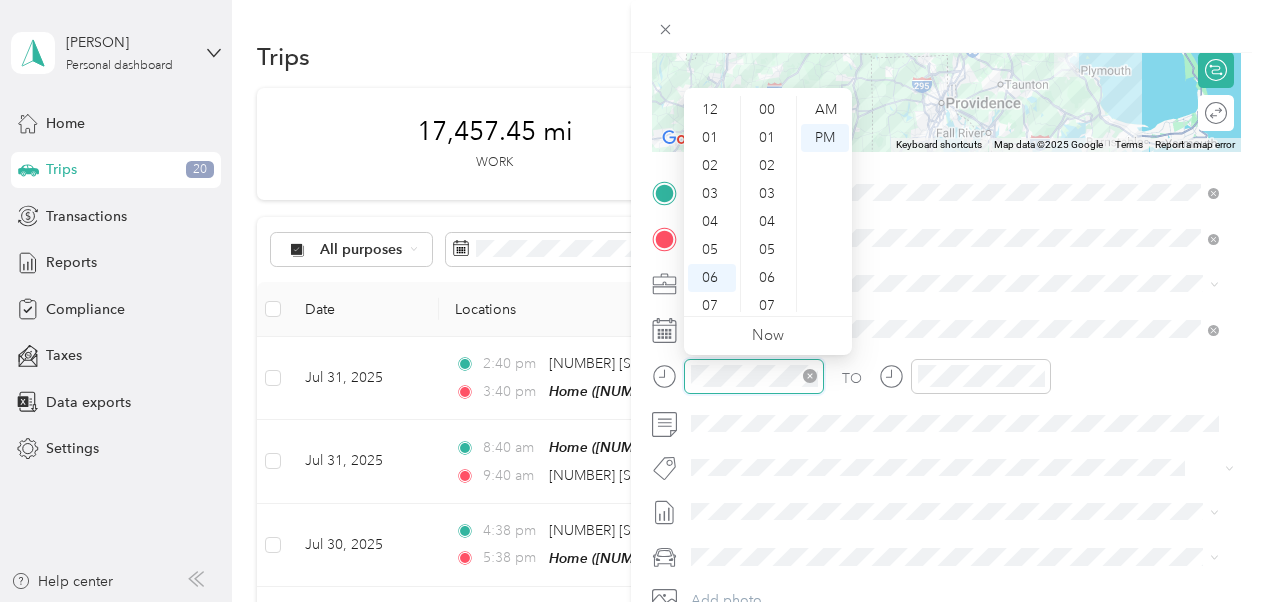 scroll, scrollTop: 1006, scrollLeft: 0, axis: vertical 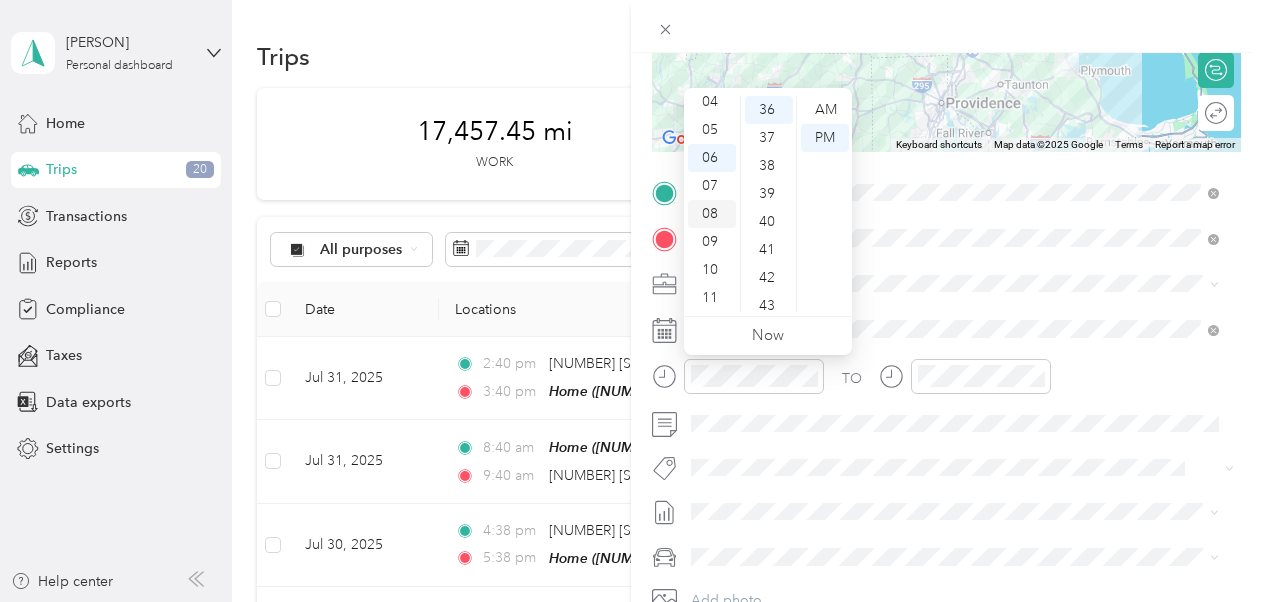 click on "08" at bounding box center [712, 214] 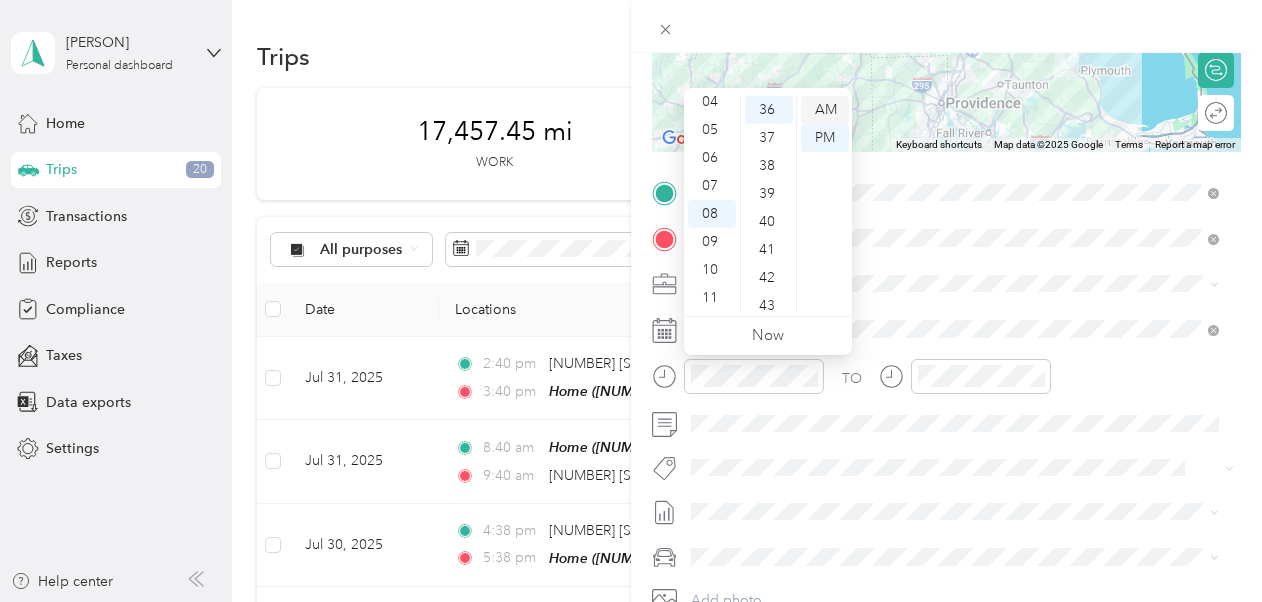 click on "AM" at bounding box center (825, 110) 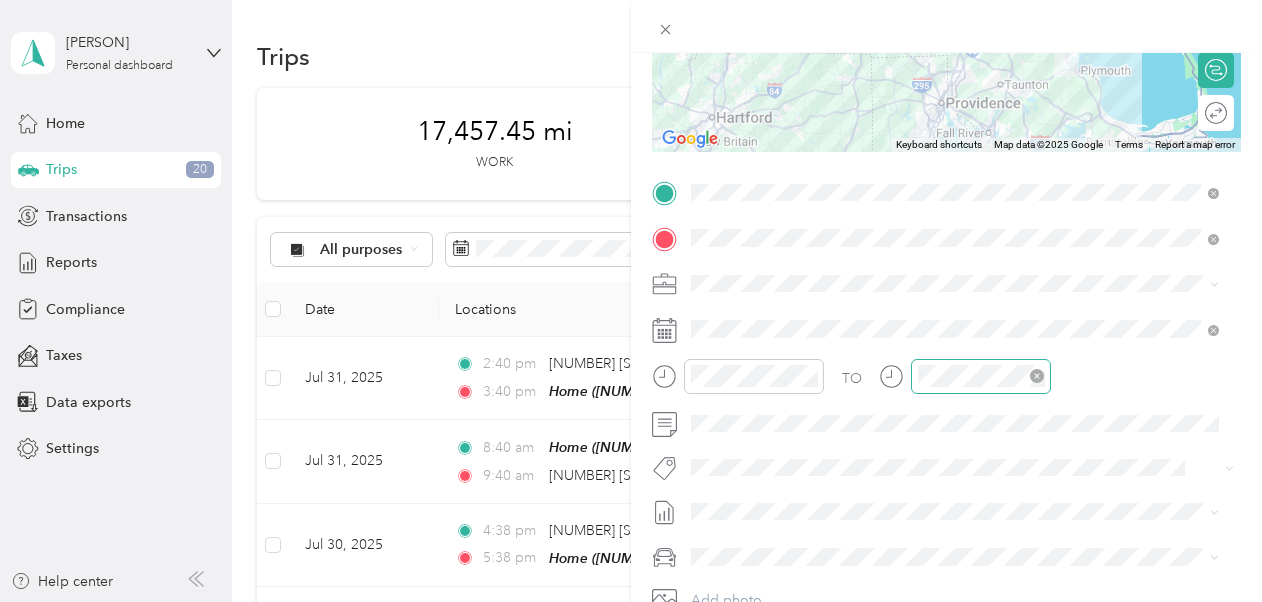 click at bounding box center [981, 376] 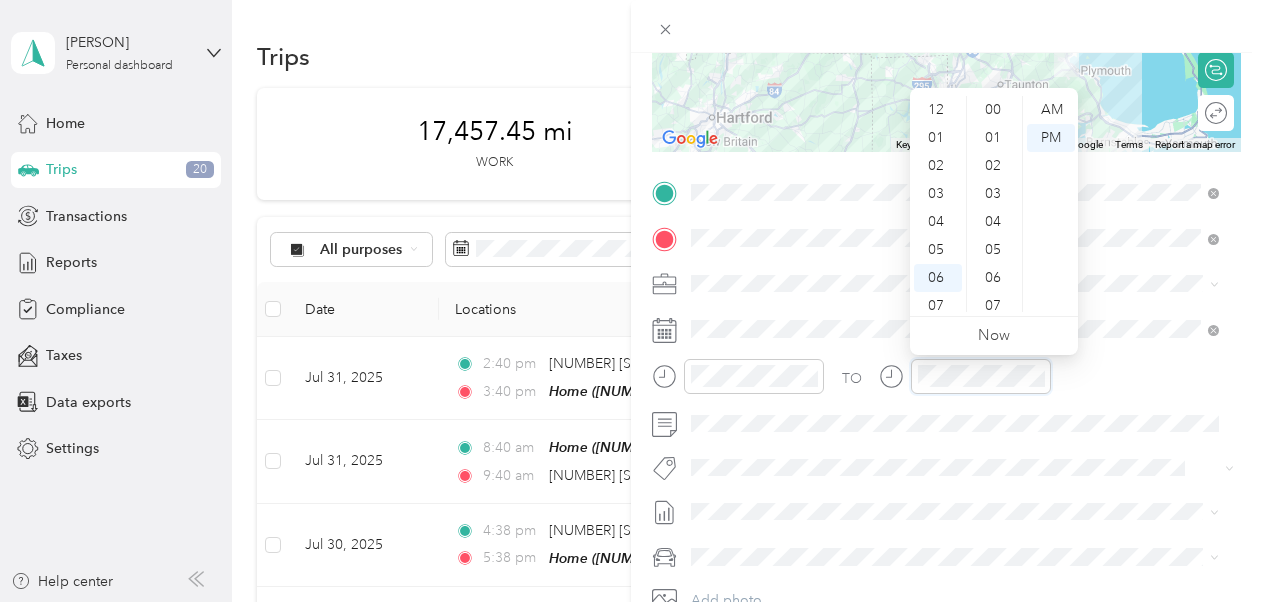 scroll, scrollTop: 1008, scrollLeft: 0, axis: vertical 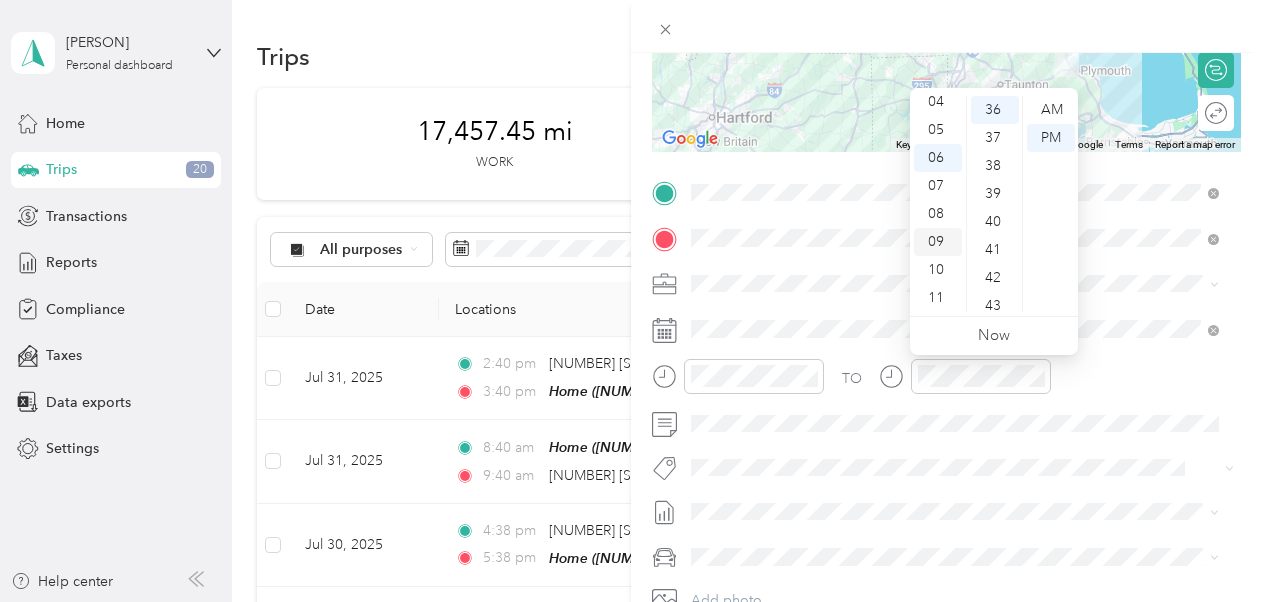click on "09" at bounding box center (938, 242) 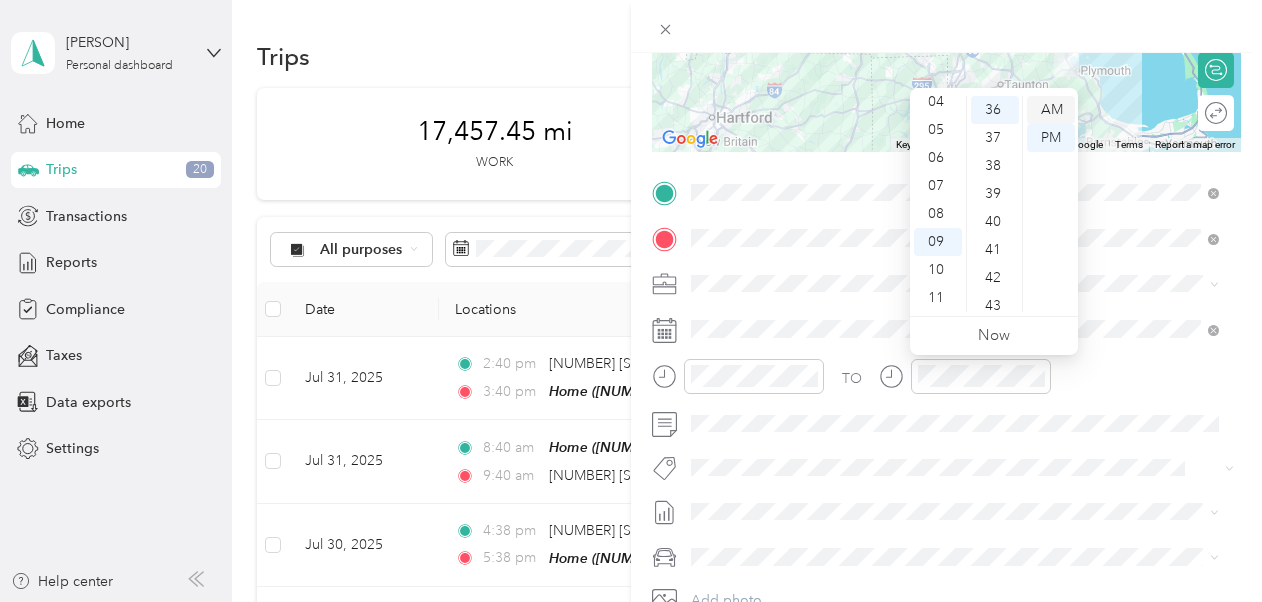click on "AM" at bounding box center [1051, 110] 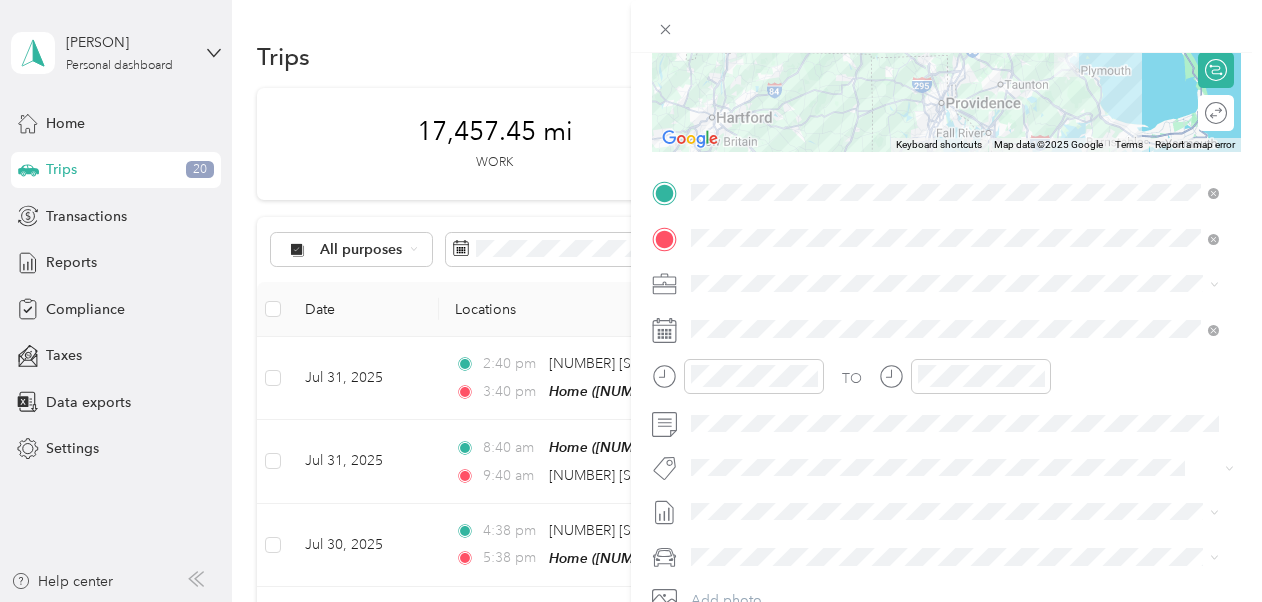 click on "TO Add photo" at bounding box center [946, 418] 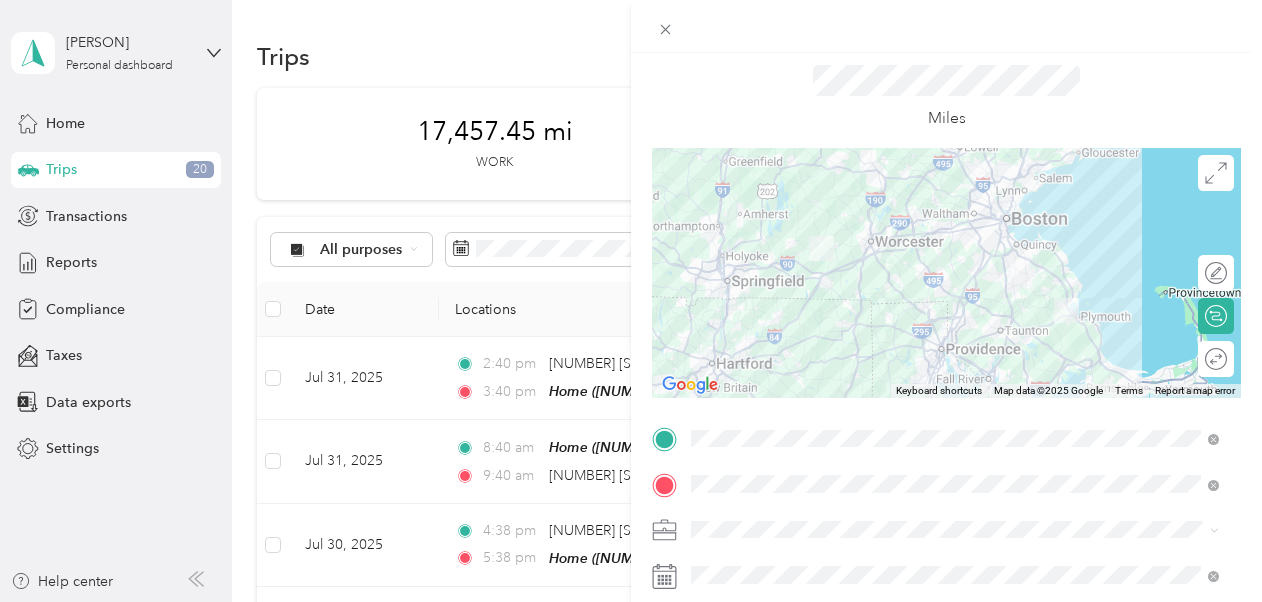 scroll, scrollTop: 0, scrollLeft: 0, axis: both 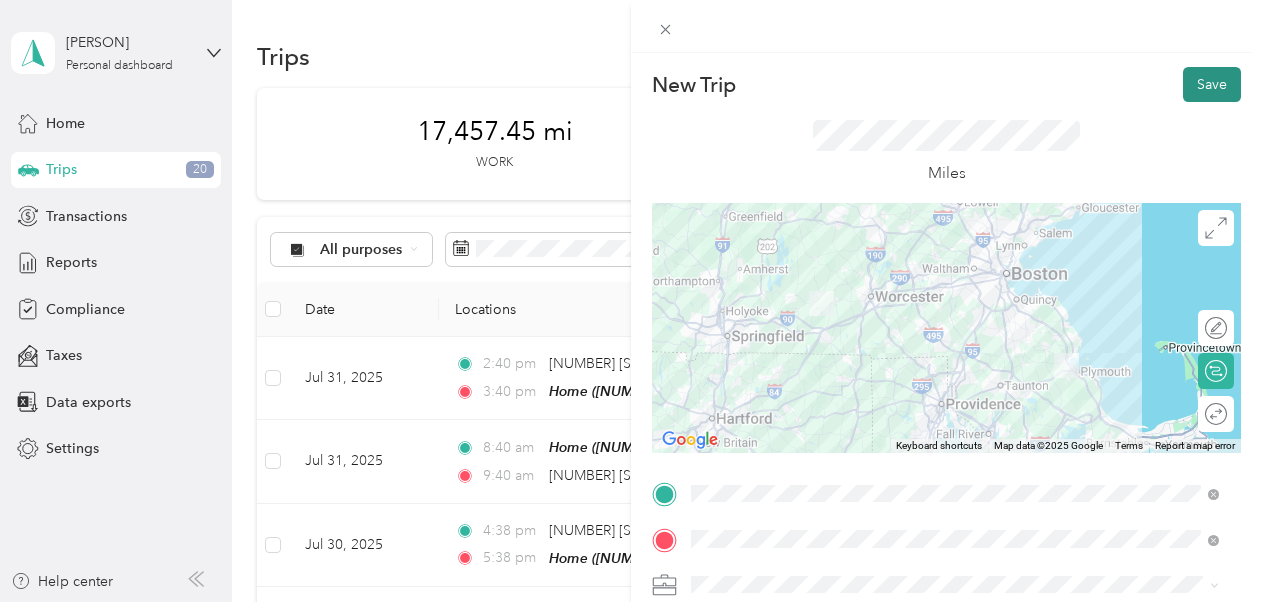 click on "Save" at bounding box center [1212, 84] 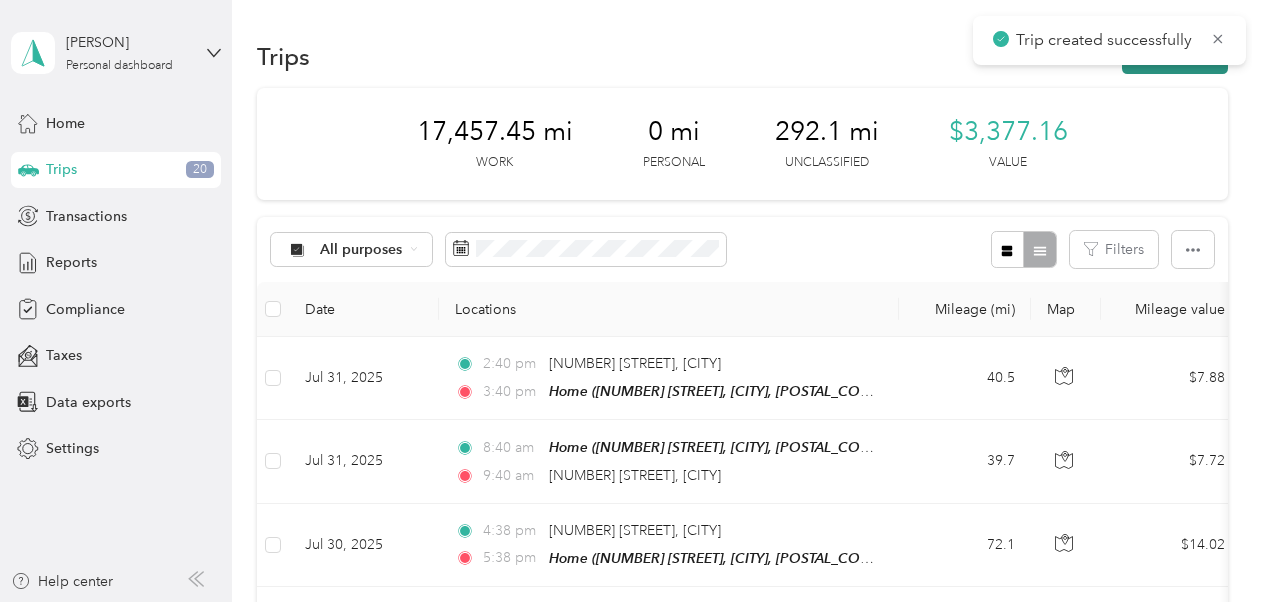 click on "New trip" at bounding box center (1175, 56) 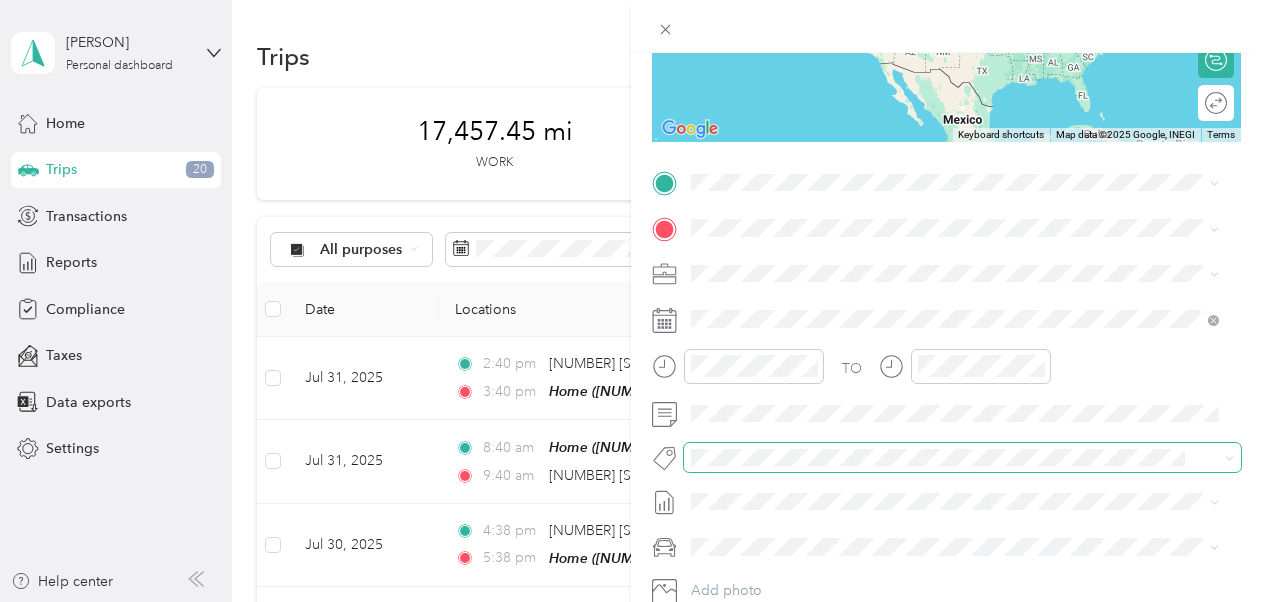 scroll, scrollTop: 312, scrollLeft: 0, axis: vertical 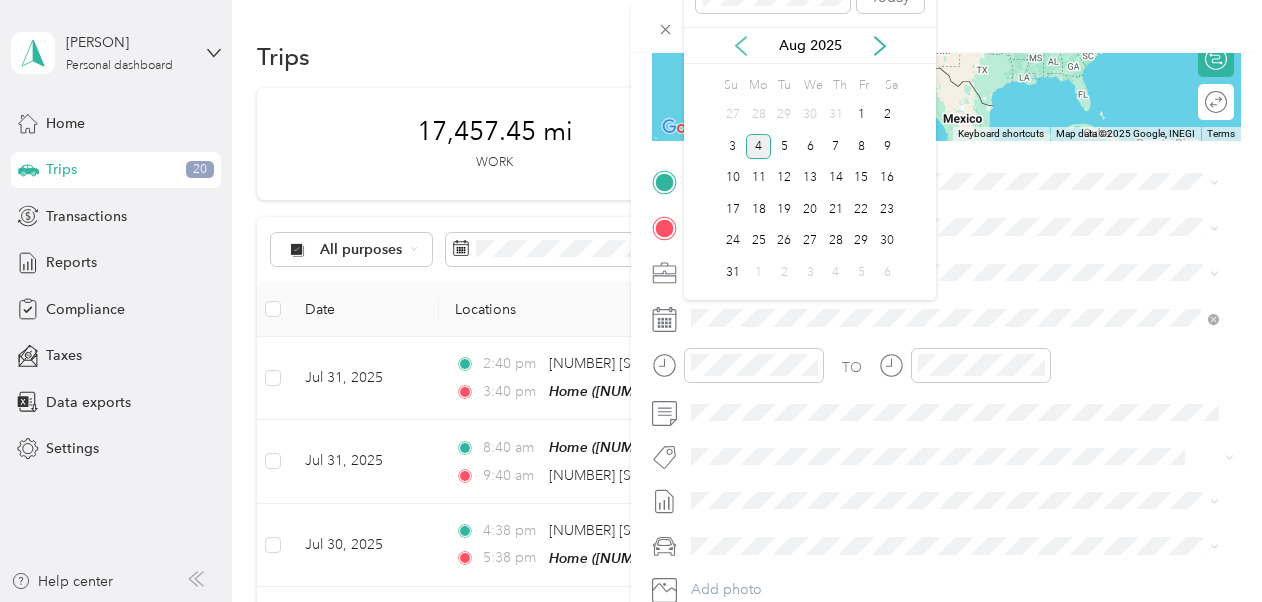 click 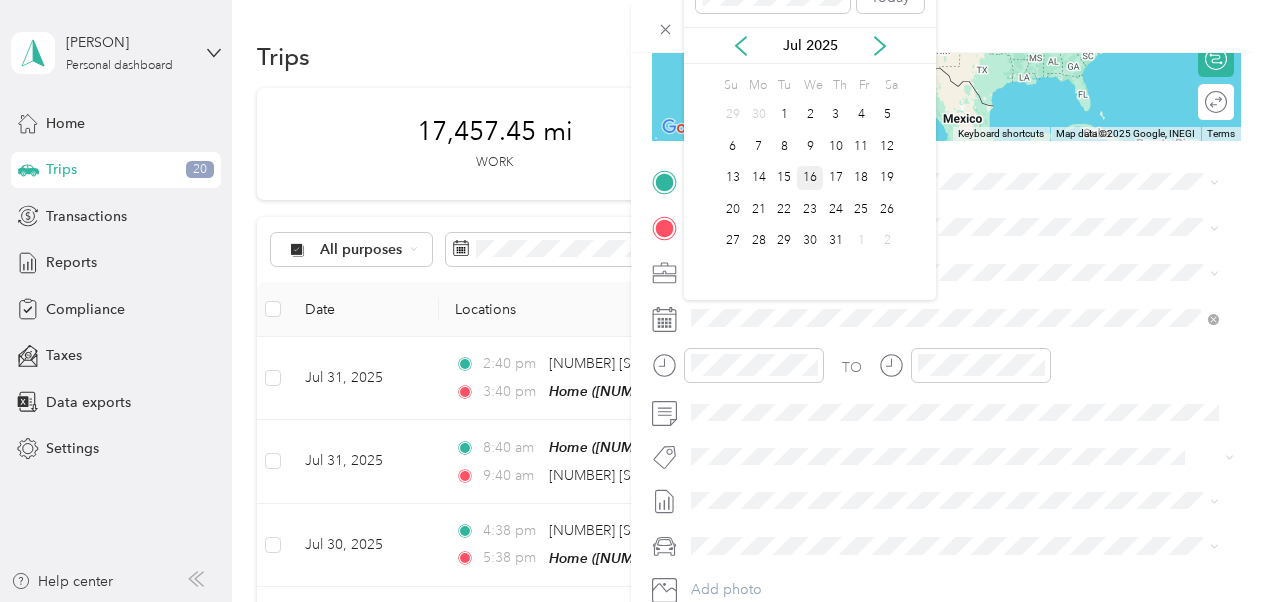 click on "16" at bounding box center [810, 178] 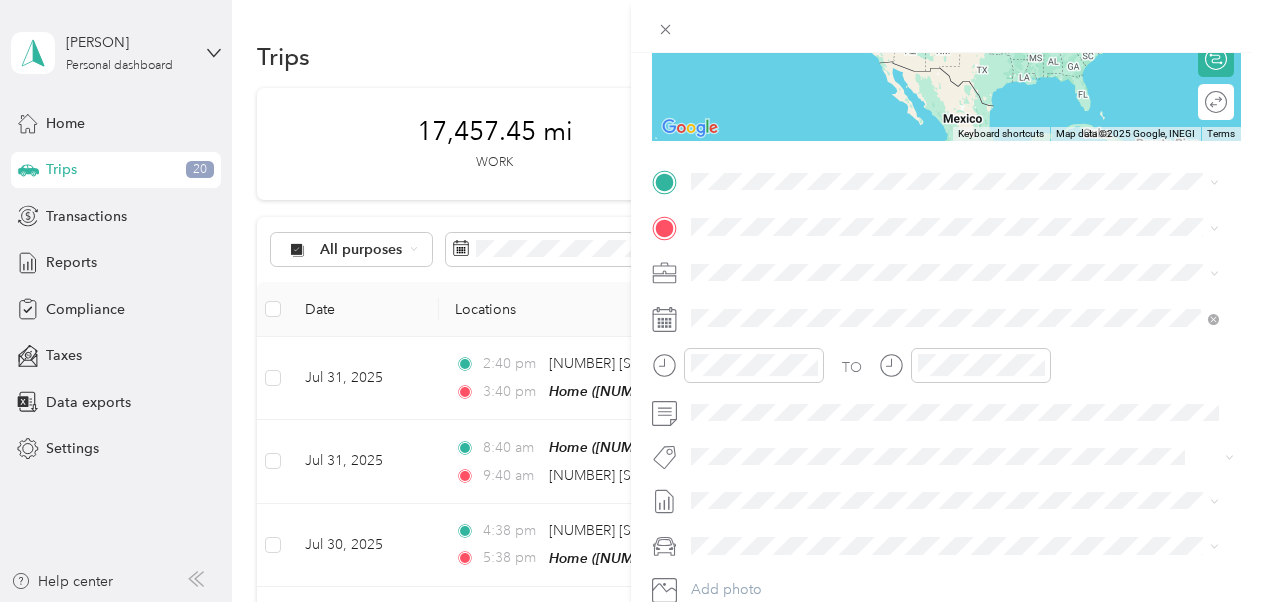 click on "[NUMBER] [STREET]
[CITY], [STATE] [POSTAL_CODE], [COUNTRY]" at bounding box center (873, 258) 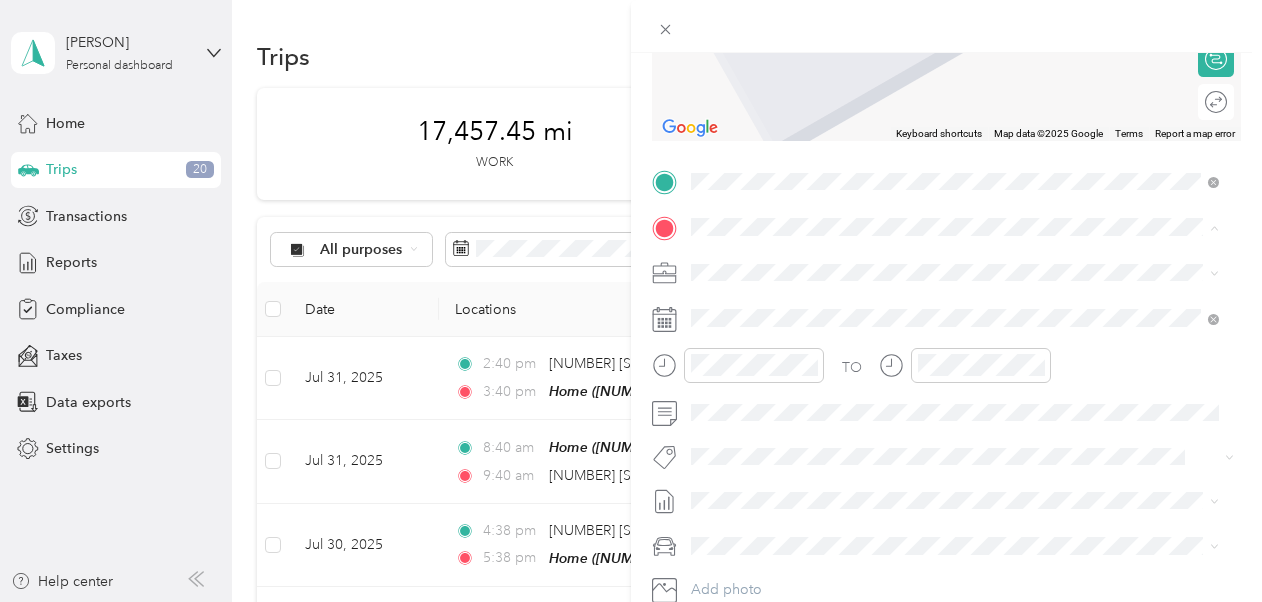 click on "Home [NUMBER] [STREET], [CITY], [POSTAL_CODE], [CITY], [STATE], [COUNTRY]" at bounding box center (965, 318) 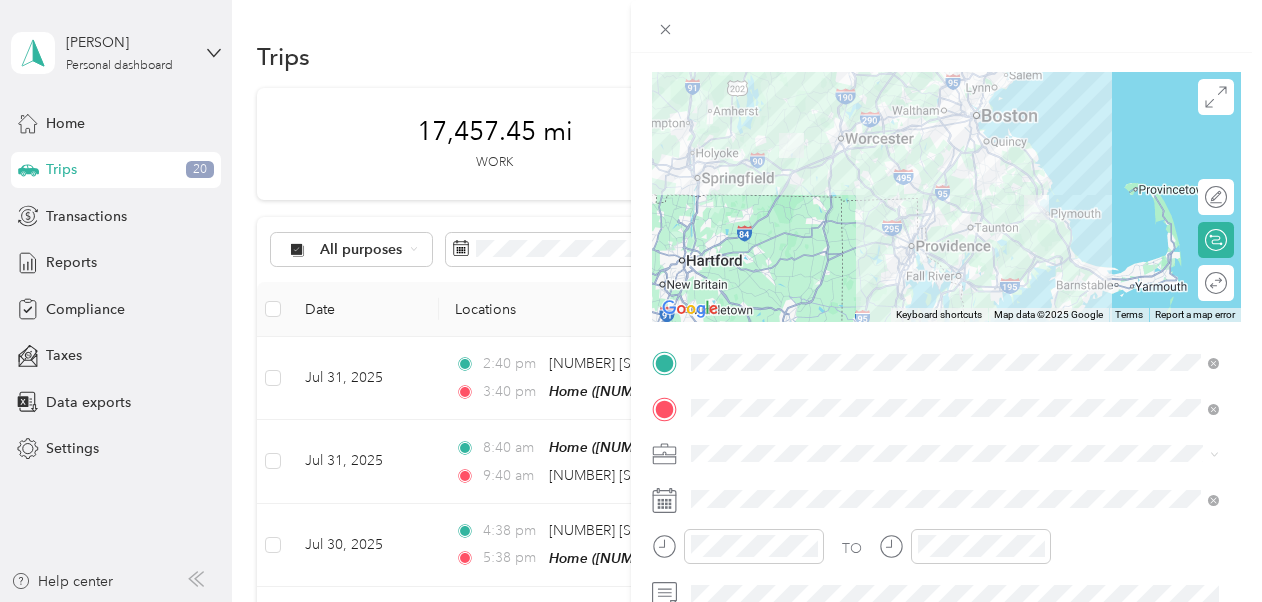 scroll, scrollTop: 131, scrollLeft: 0, axis: vertical 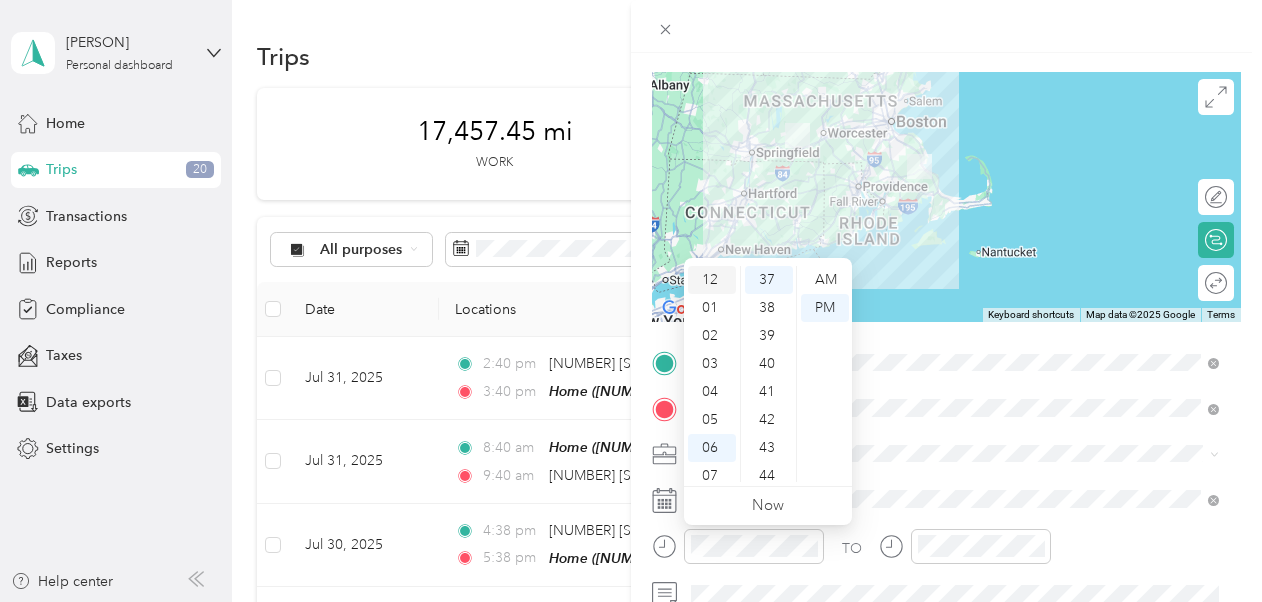 click on "12" at bounding box center [712, 280] 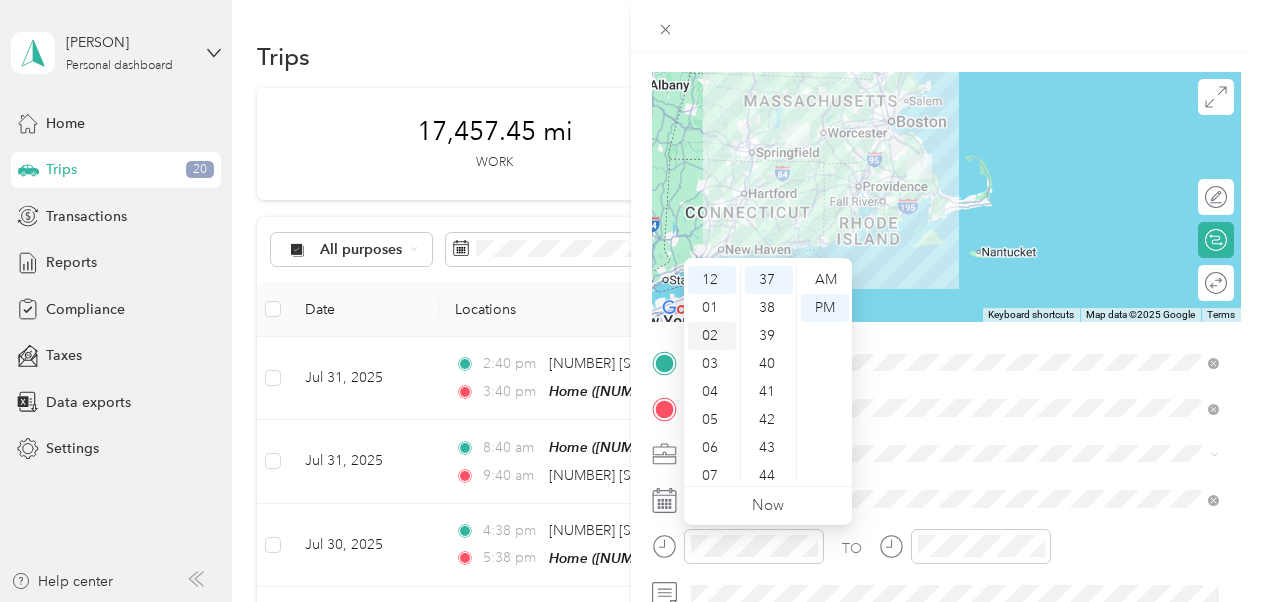 click on "02" at bounding box center [712, 336] 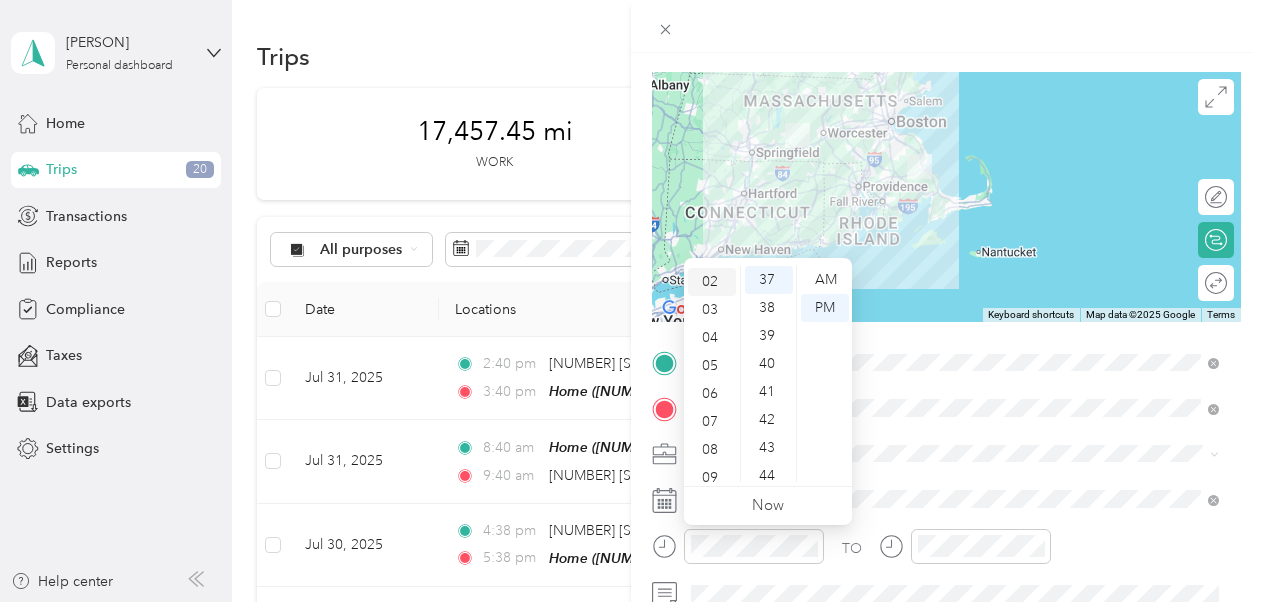 scroll, scrollTop: 56, scrollLeft: 0, axis: vertical 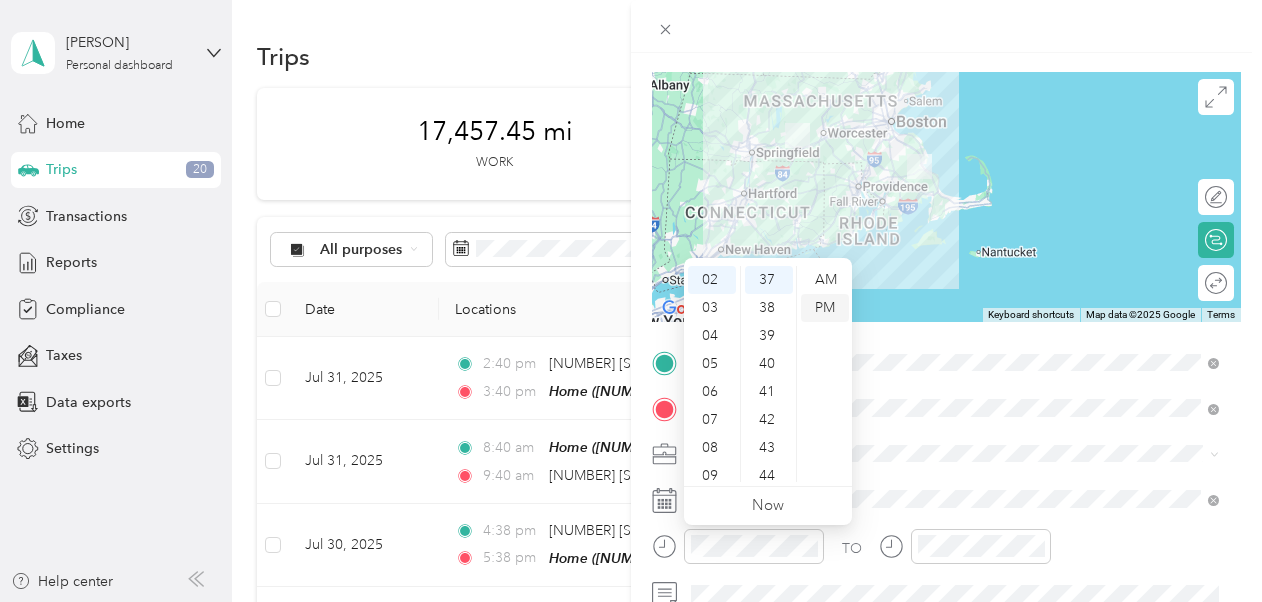 click on "PM" at bounding box center [825, 308] 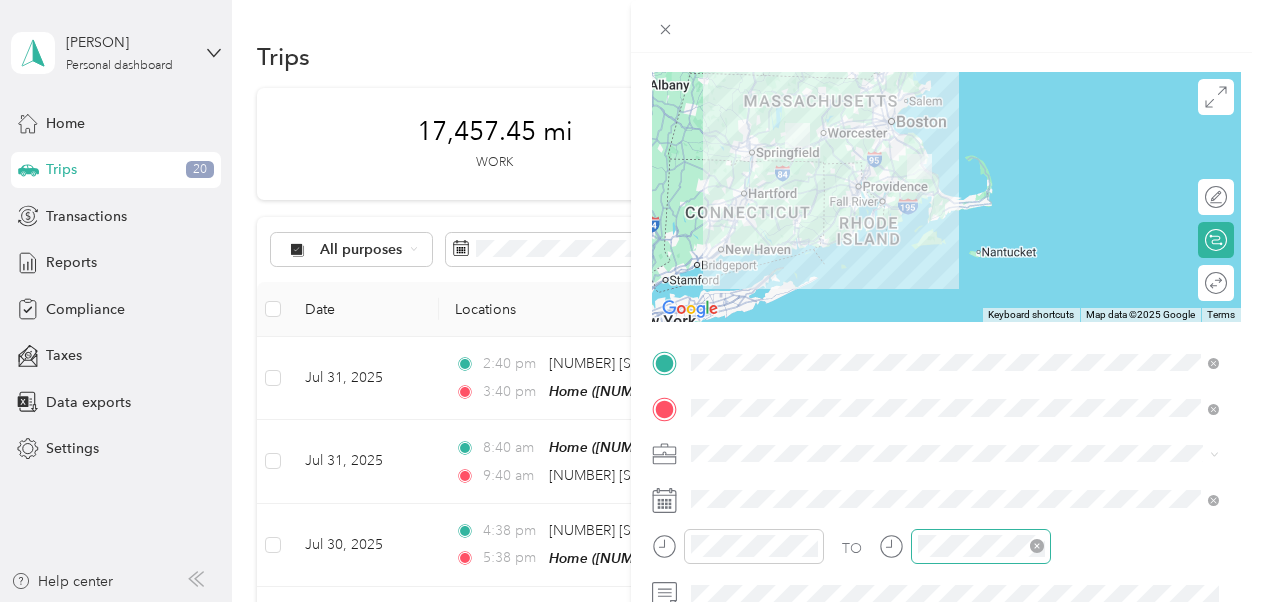 click at bounding box center [981, 546] 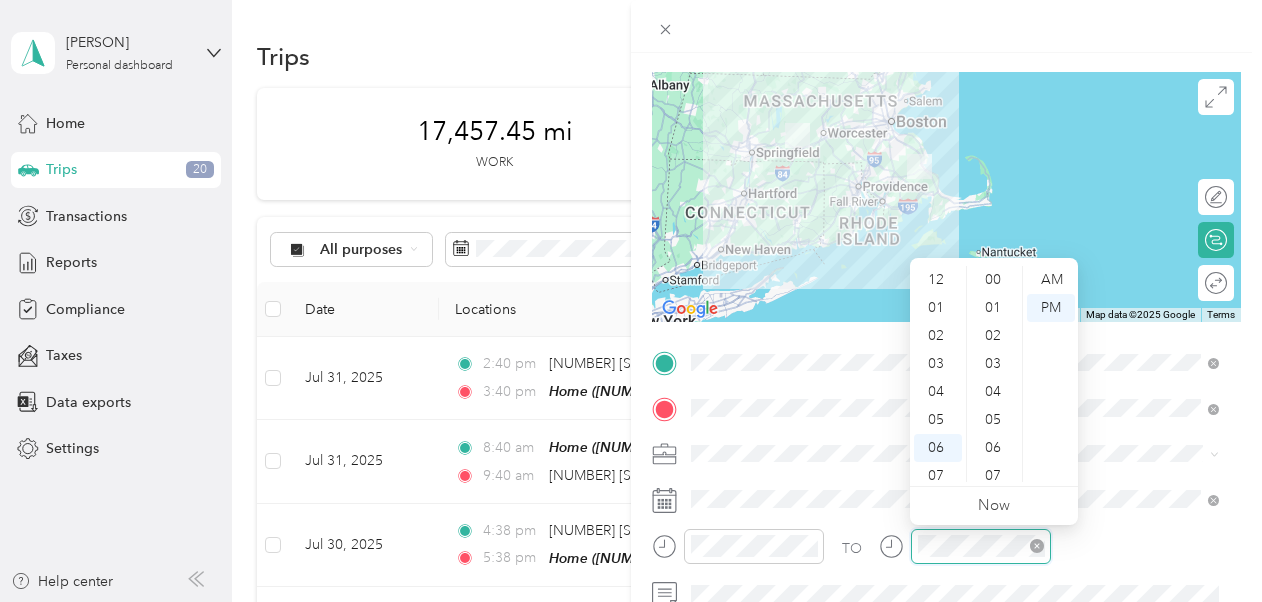 scroll, scrollTop: 1036, scrollLeft: 0, axis: vertical 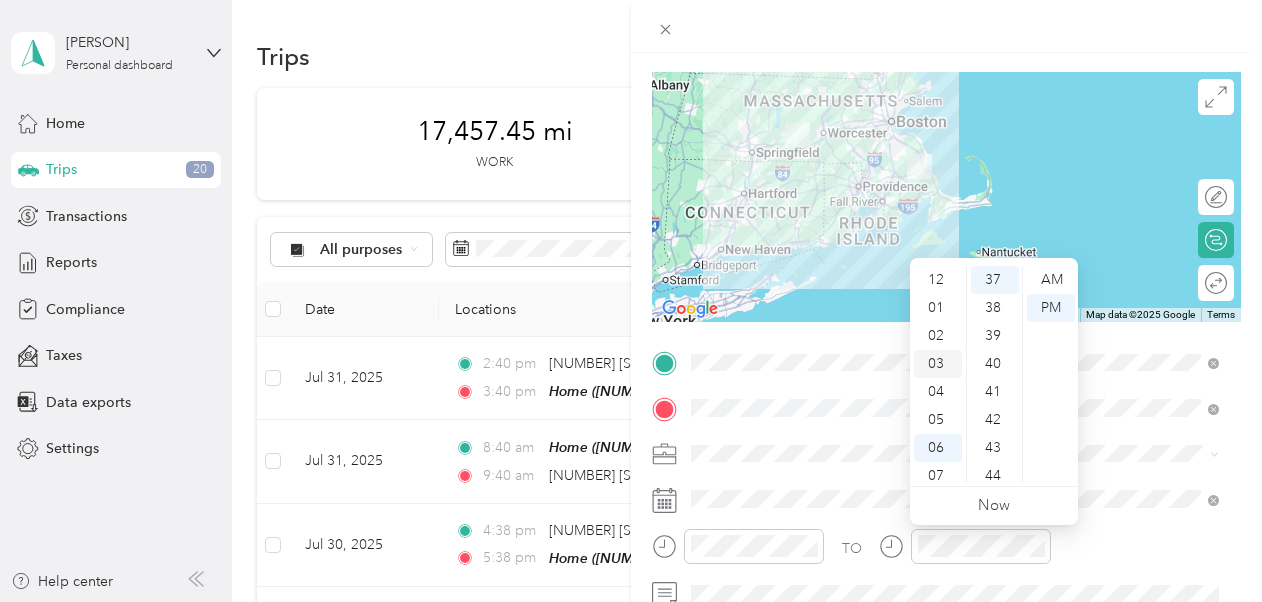 click on "03" at bounding box center (938, 364) 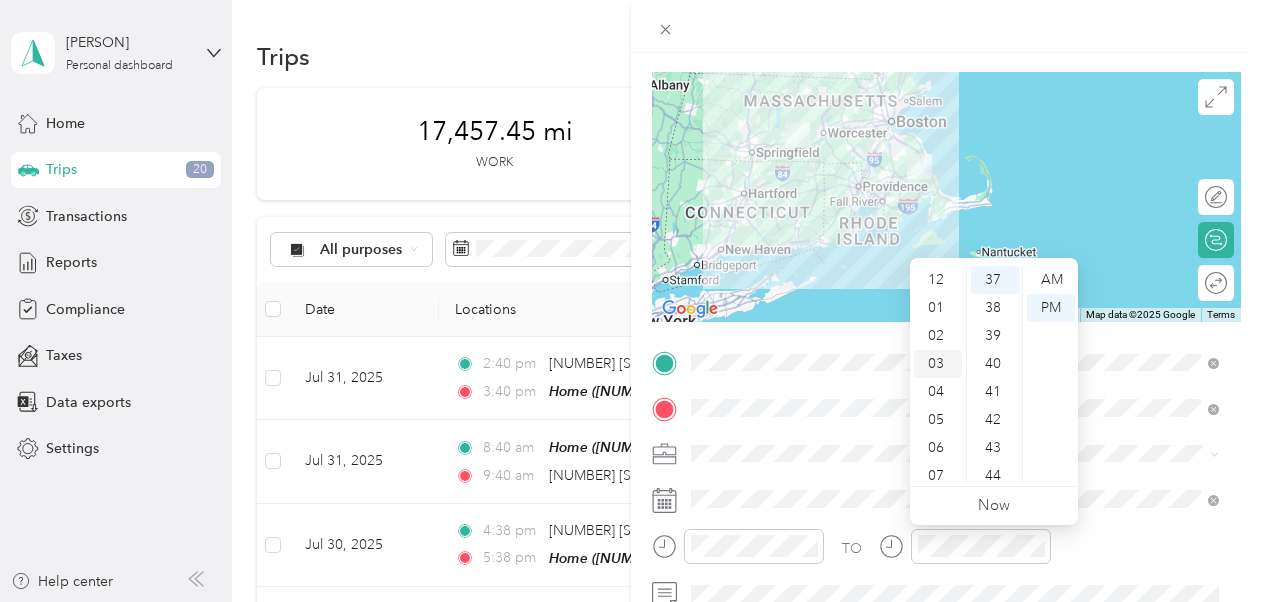 scroll, scrollTop: 84, scrollLeft: 0, axis: vertical 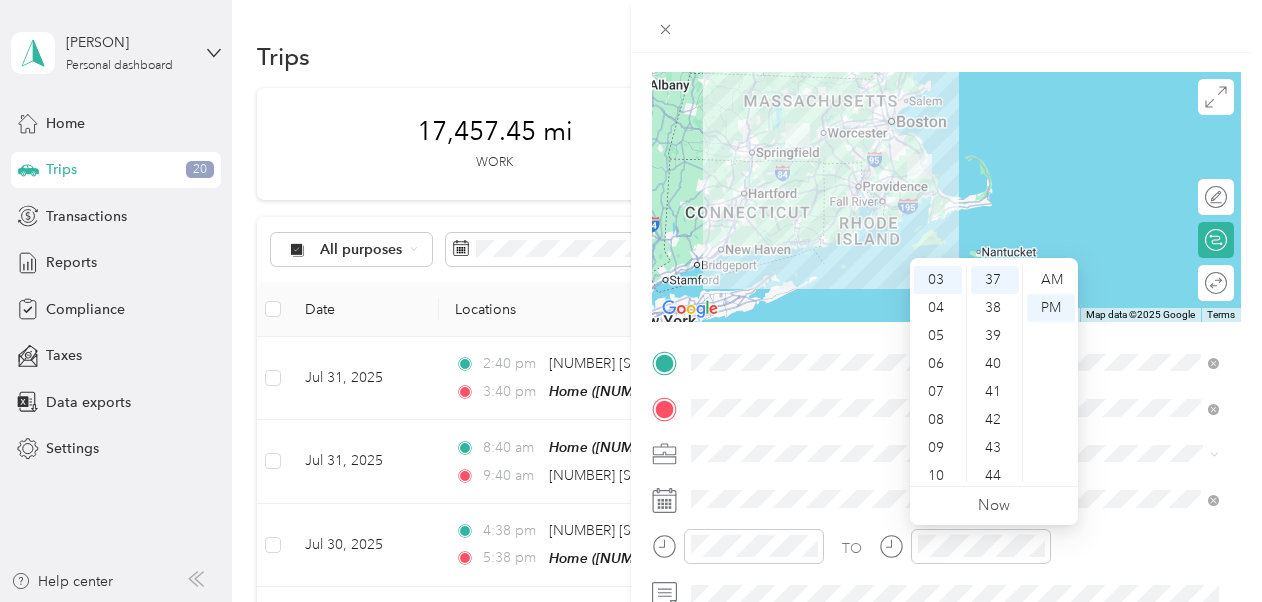 click on "TO" at bounding box center (946, 553) 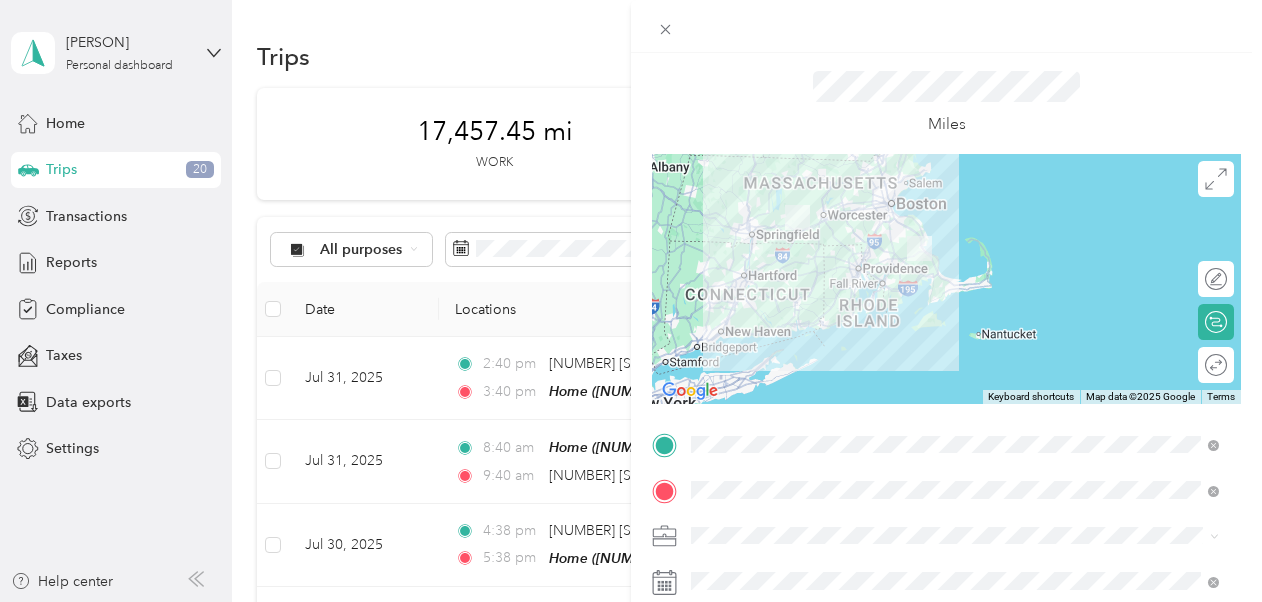 scroll, scrollTop: 97, scrollLeft: 0, axis: vertical 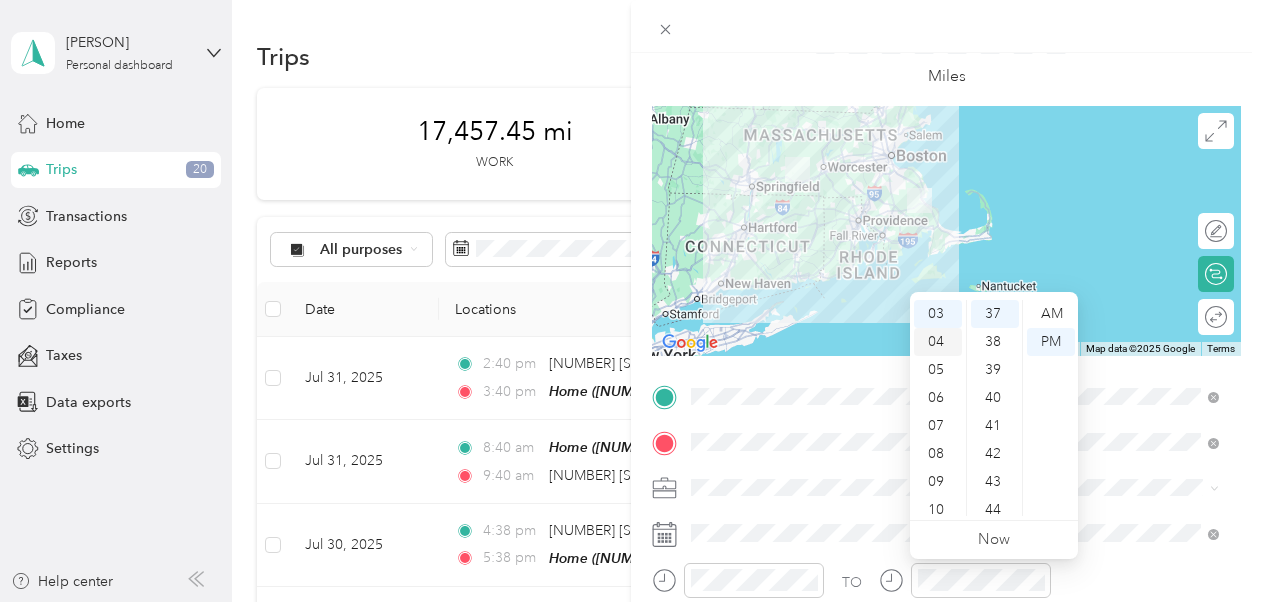 click on "04" at bounding box center (938, 342) 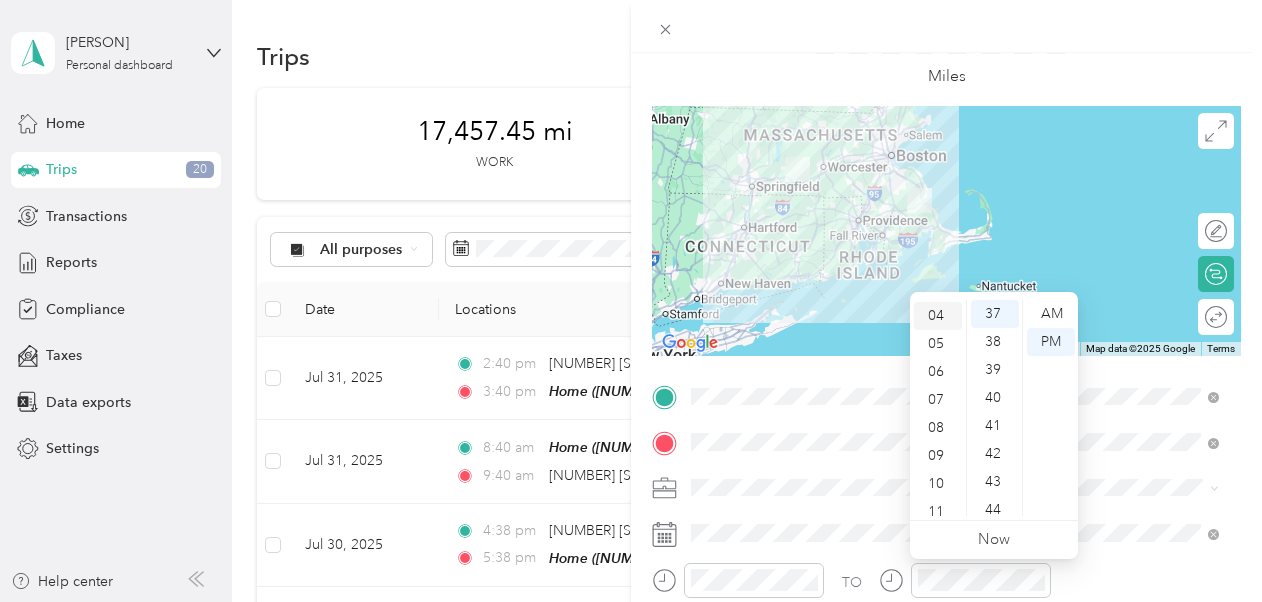 scroll, scrollTop: 112, scrollLeft: 0, axis: vertical 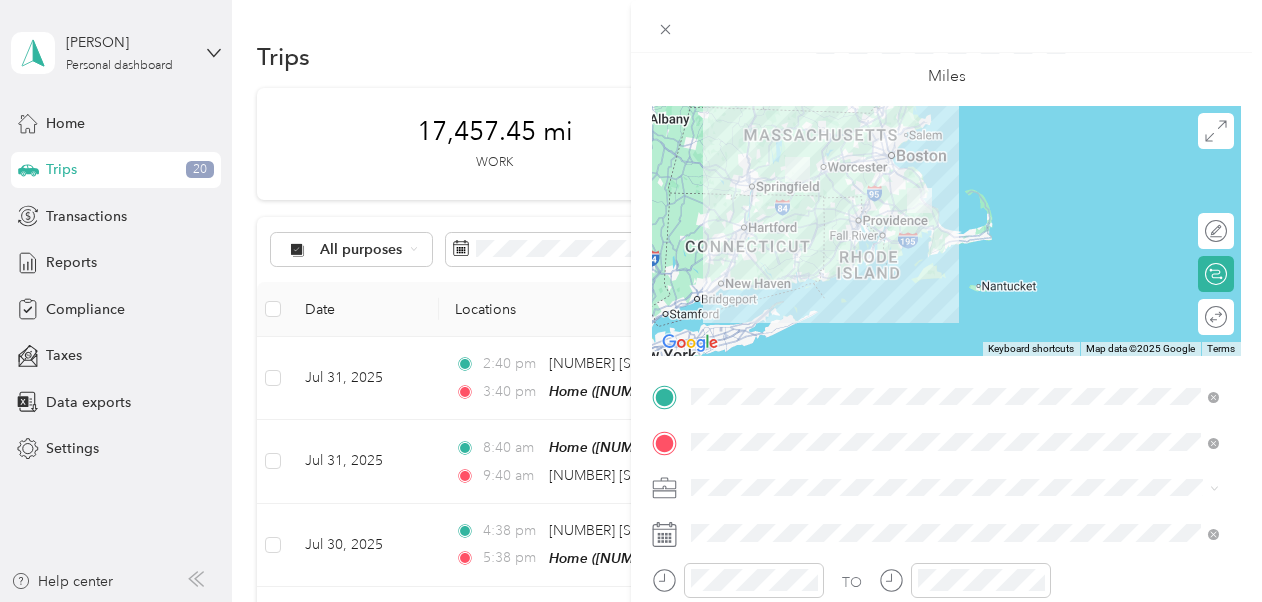 click on "TO" at bounding box center [946, 587] 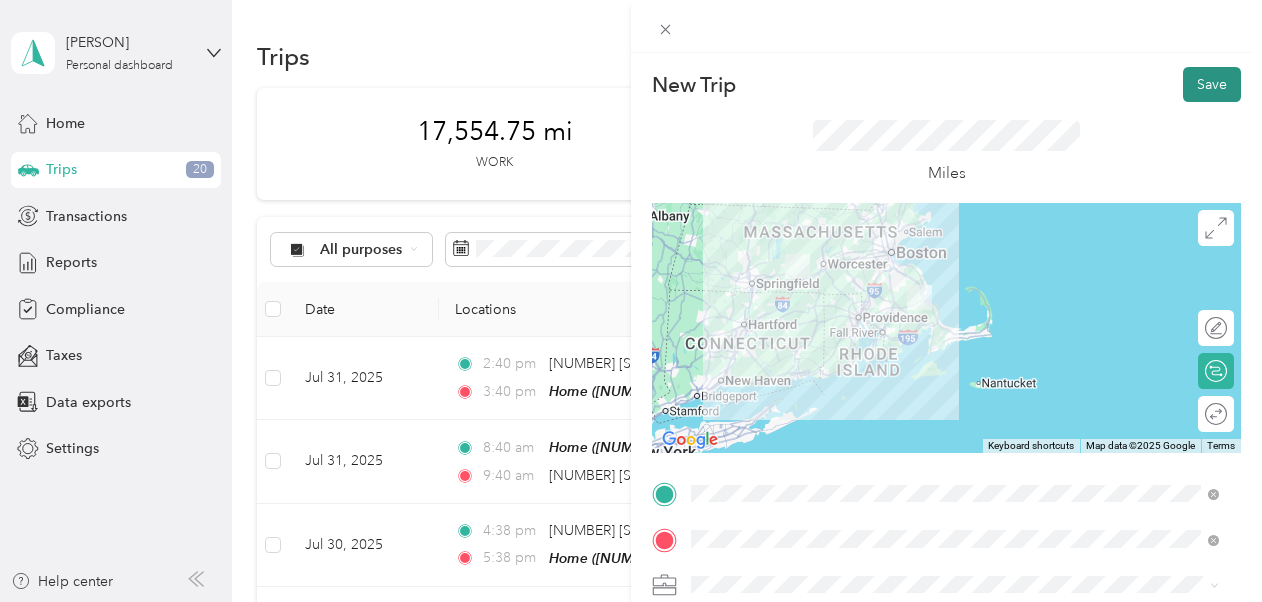 click on "Save" at bounding box center (1212, 84) 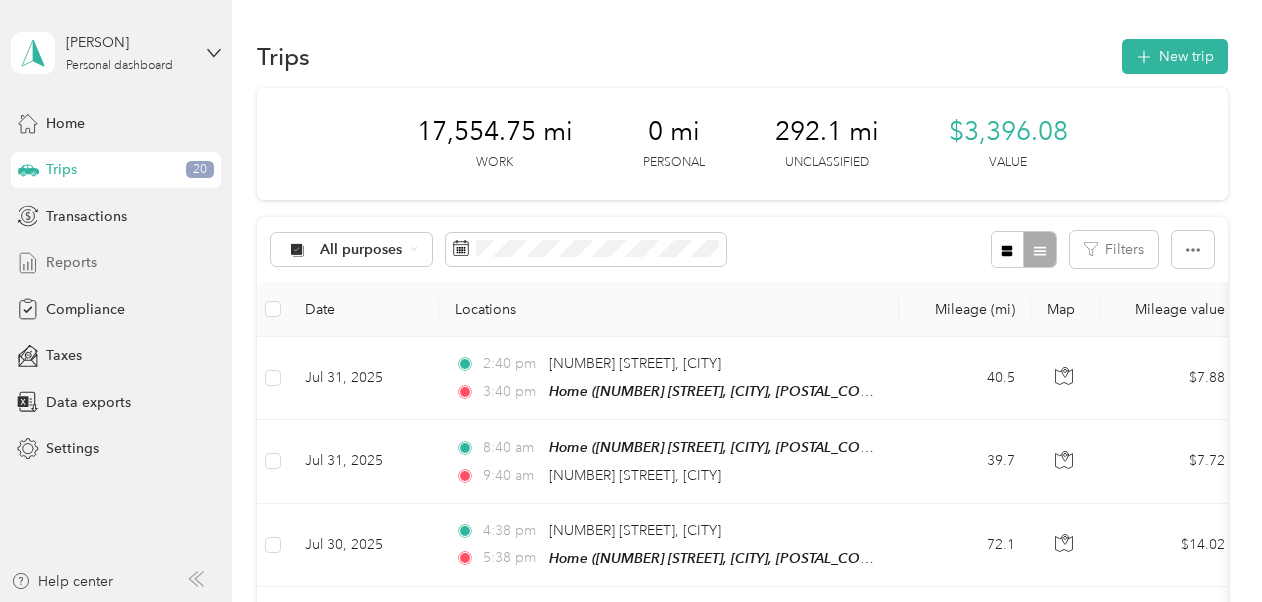 click on "Reports" at bounding box center (71, 262) 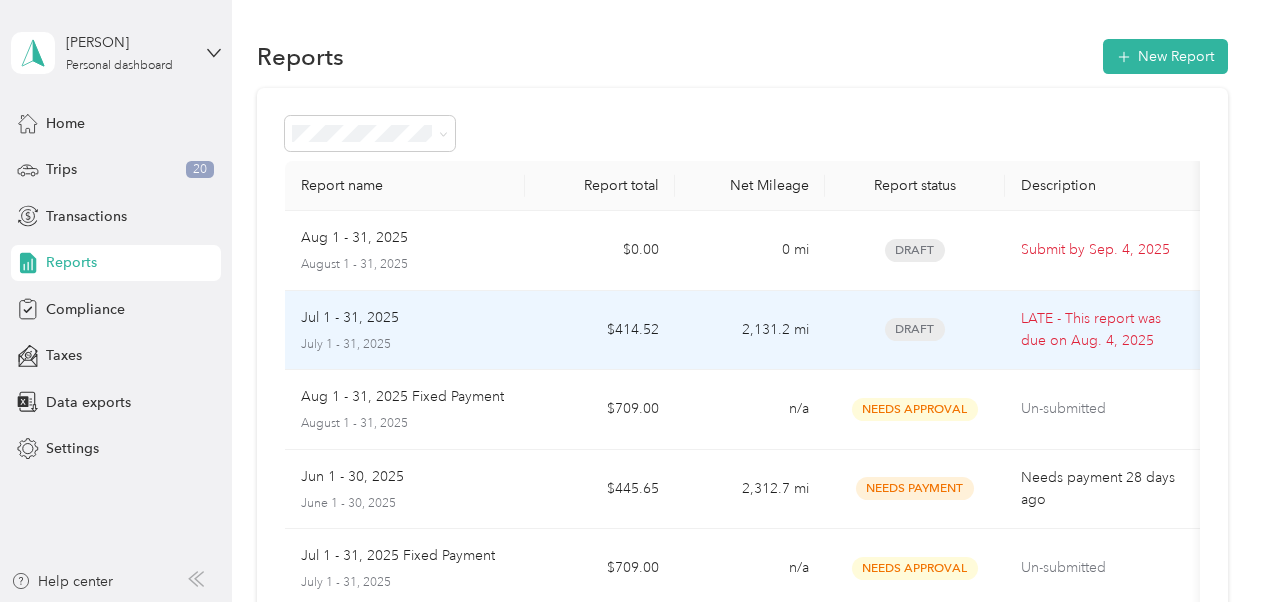 click on "July 1 - 31, 2025" at bounding box center [405, 345] 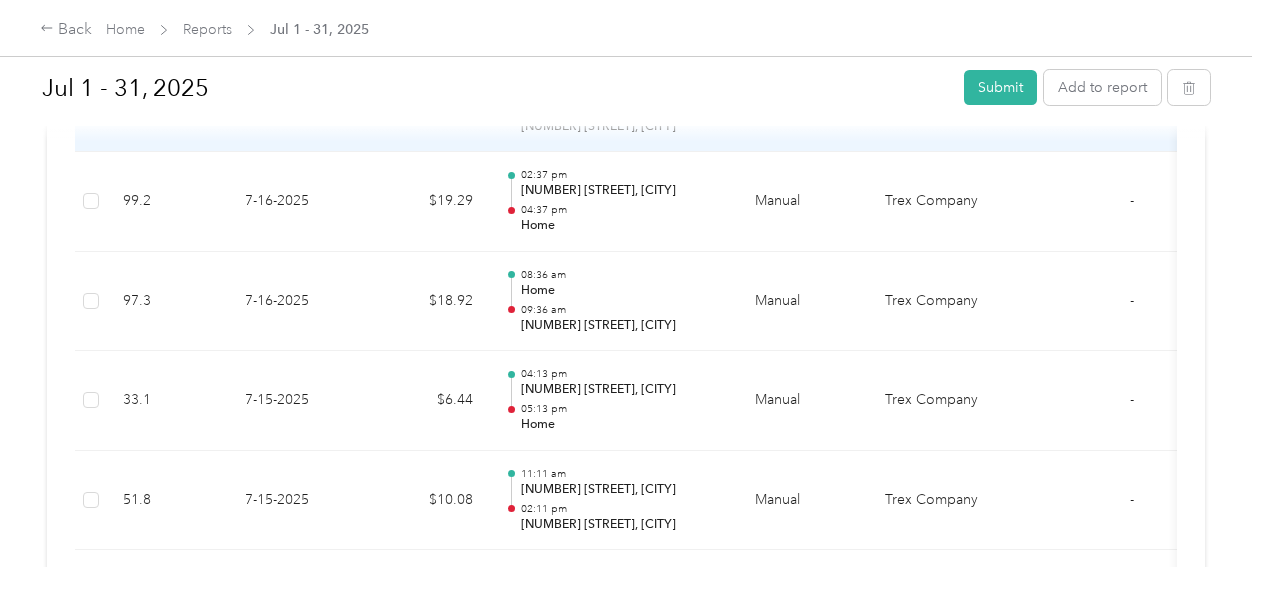 scroll, scrollTop: 2436, scrollLeft: 0, axis: vertical 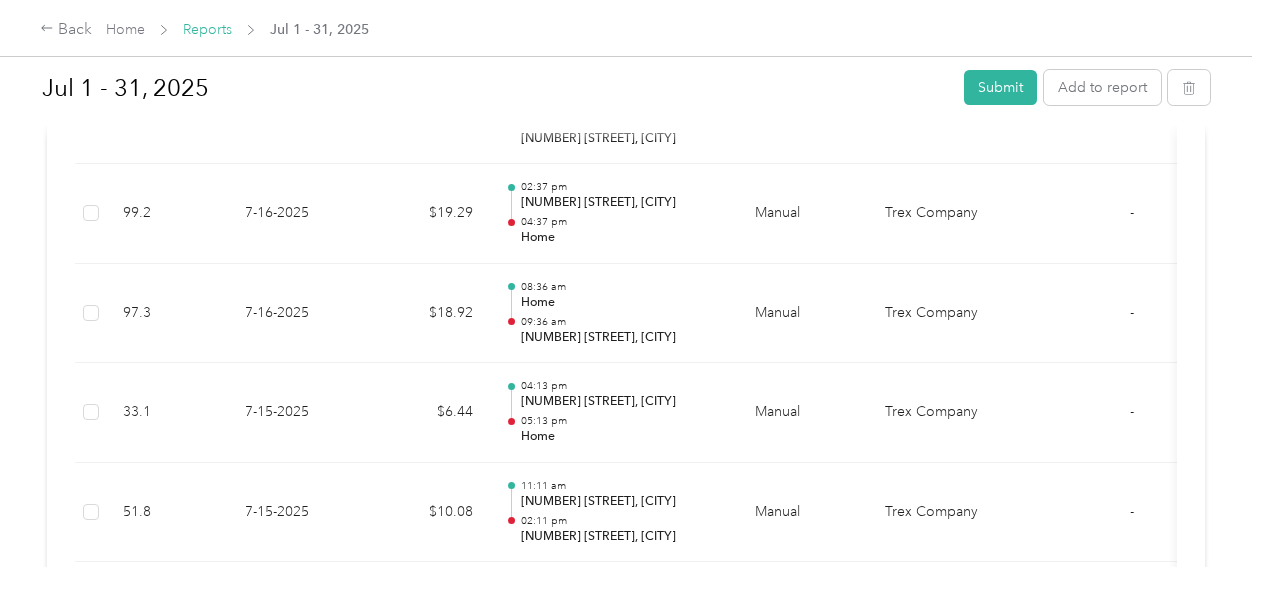 click on "Reports" at bounding box center [207, 29] 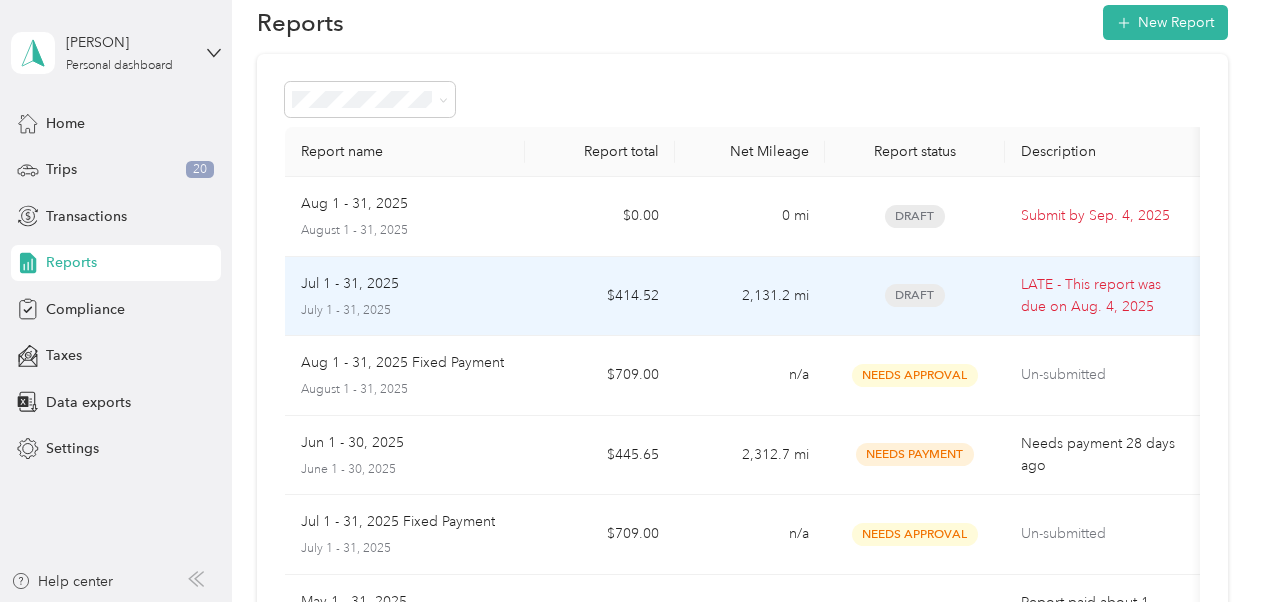 scroll, scrollTop: 38, scrollLeft: 0, axis: vertical 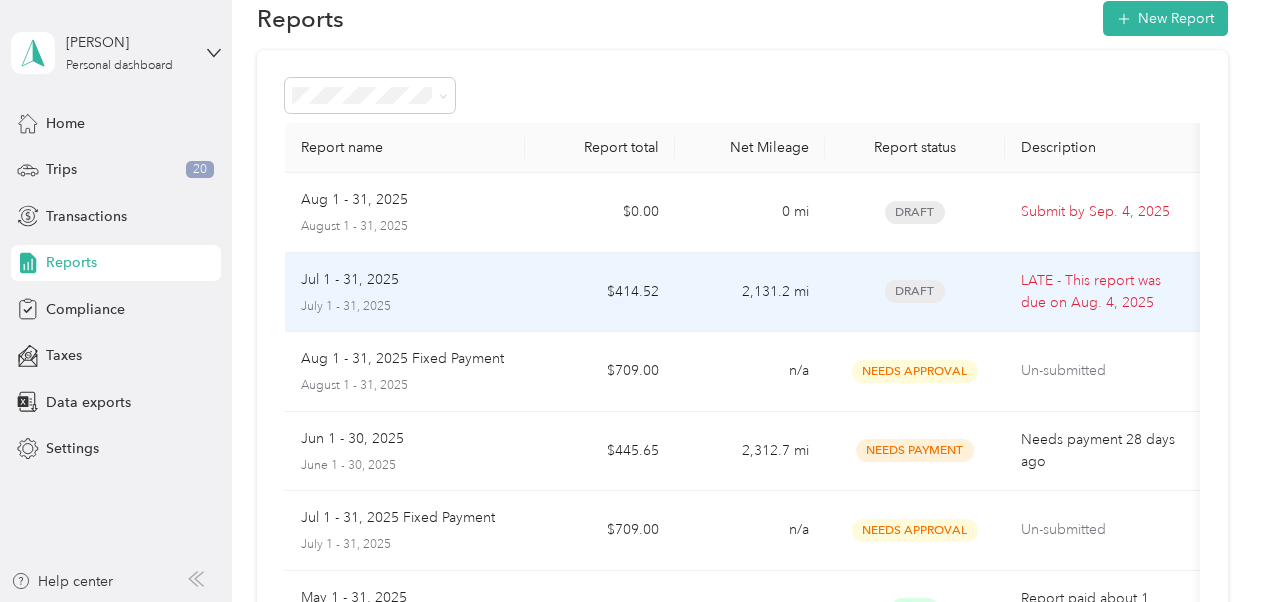 click on "Jul 1 - 31, 2025" at bounding box center [405, 280] 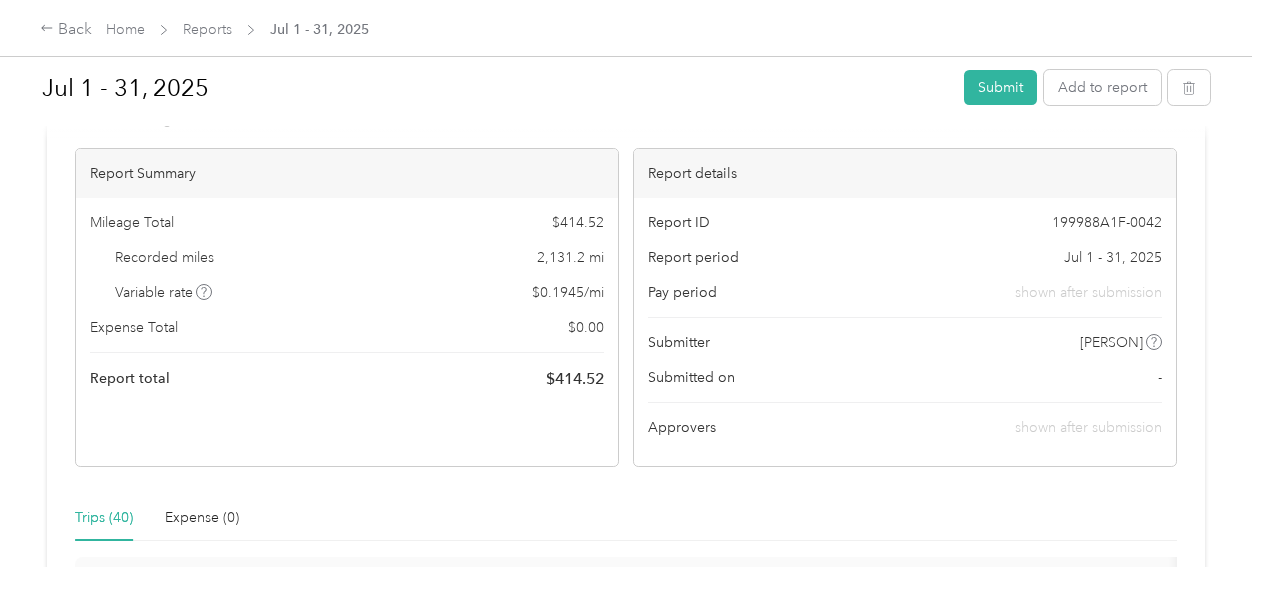 scroll, scrollTop: 98, scrollLeft: 0, axis: vertical 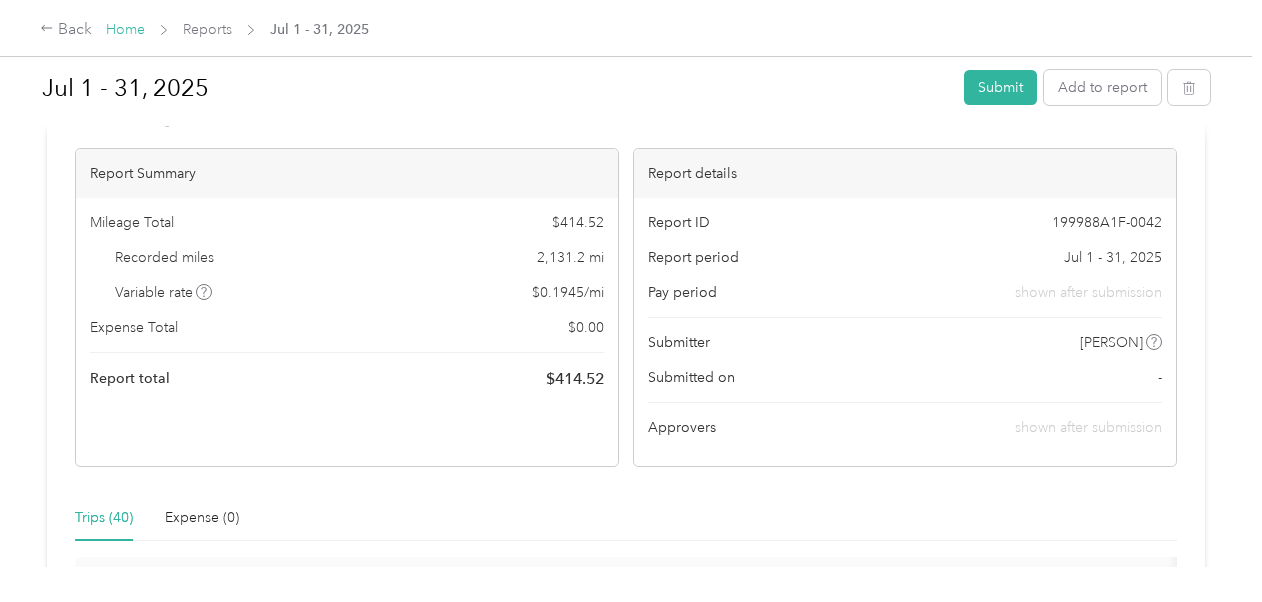 click on "Home" at bounding box center (125, 29) 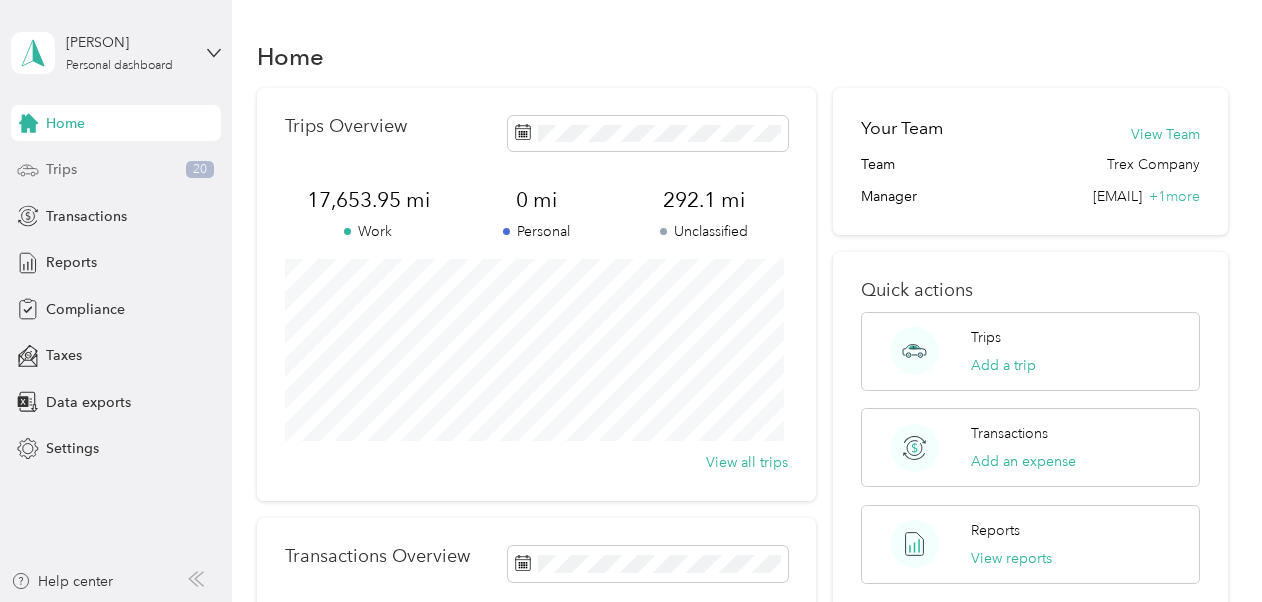 click on "Trips 20" at bounding box center [116, 170] 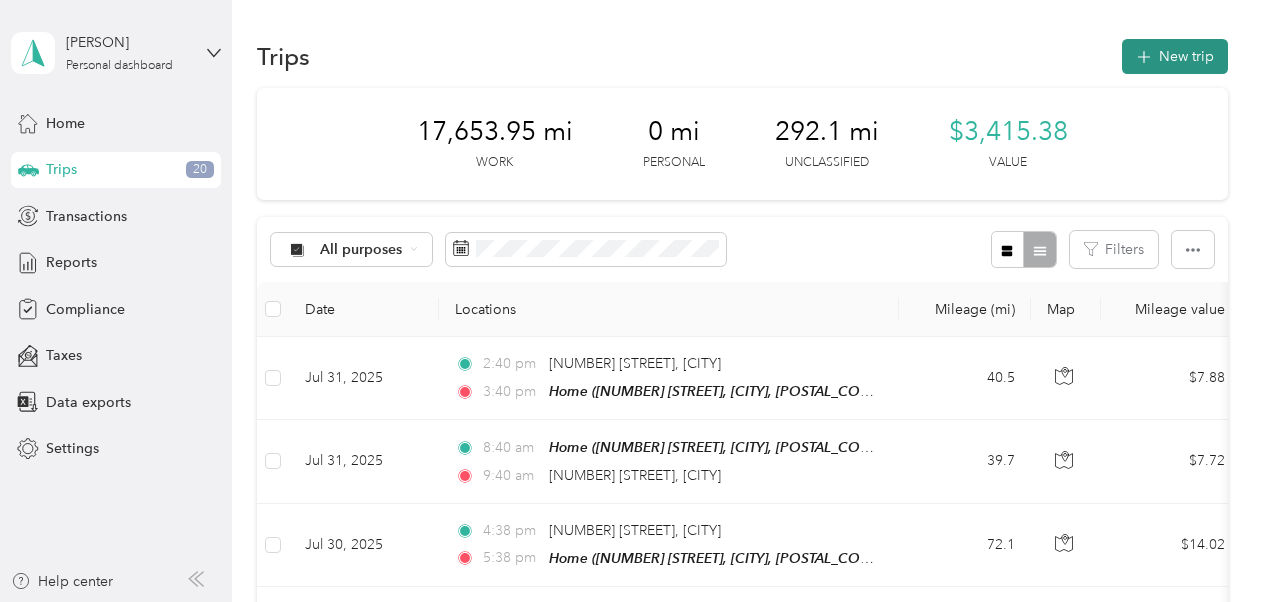 click on "New trip" at bounding box center (1175, 56) 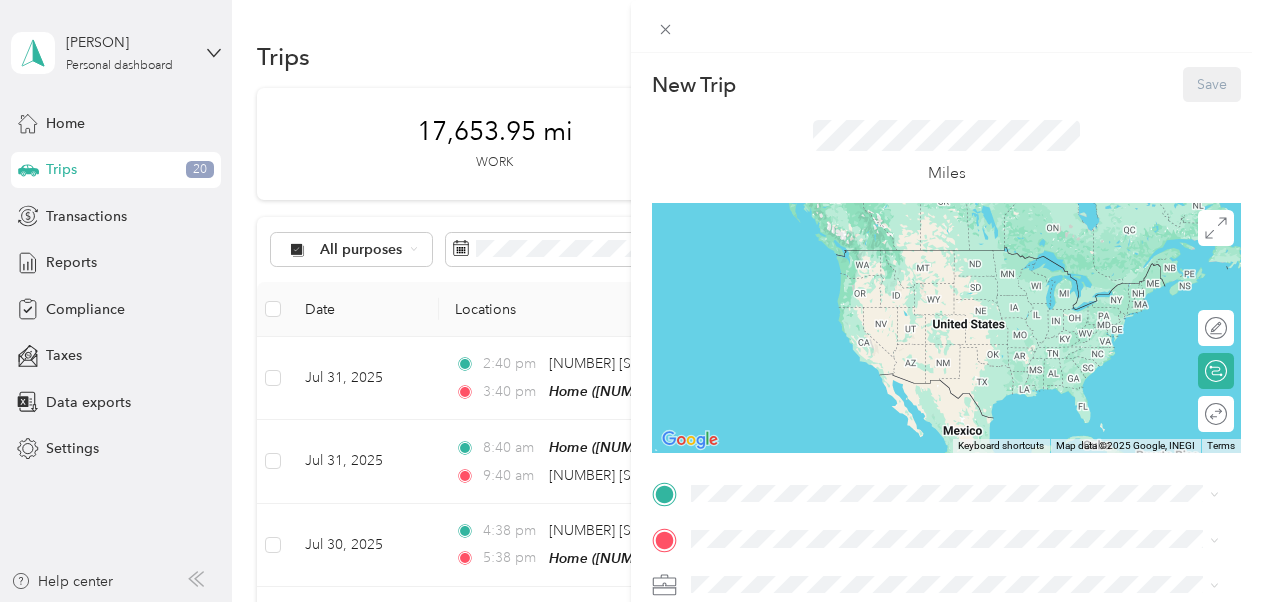 click on "Miles" at bounding box center (946, 152) 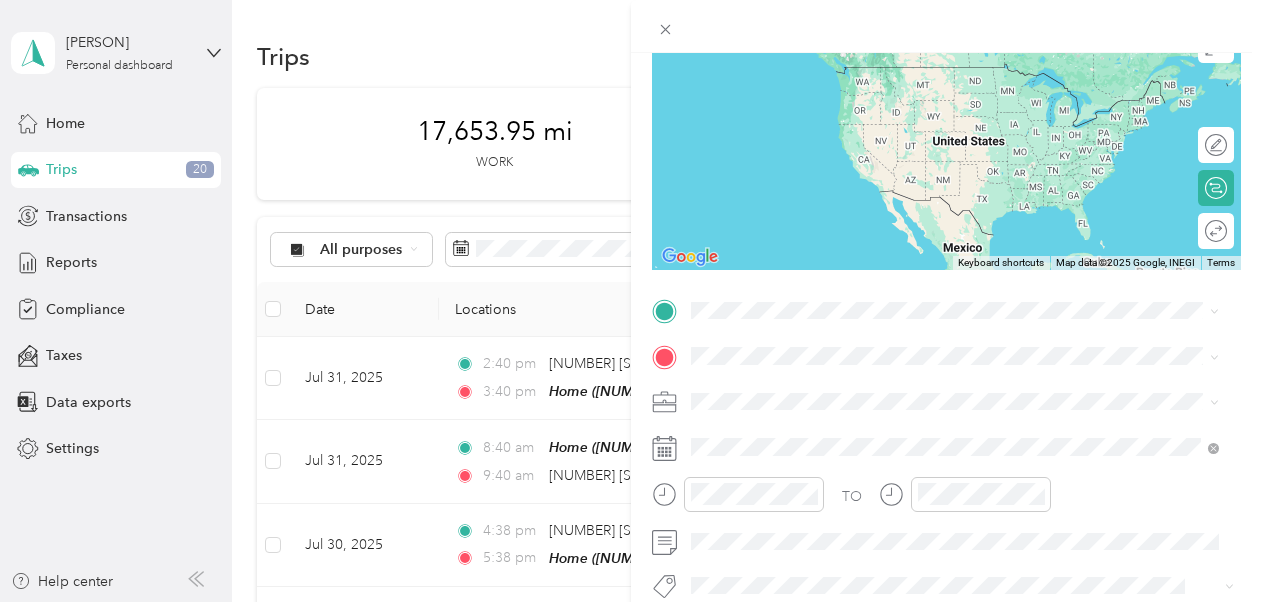 scroll, scrollTop: 184, scrollLeft: 0, axis: vertical 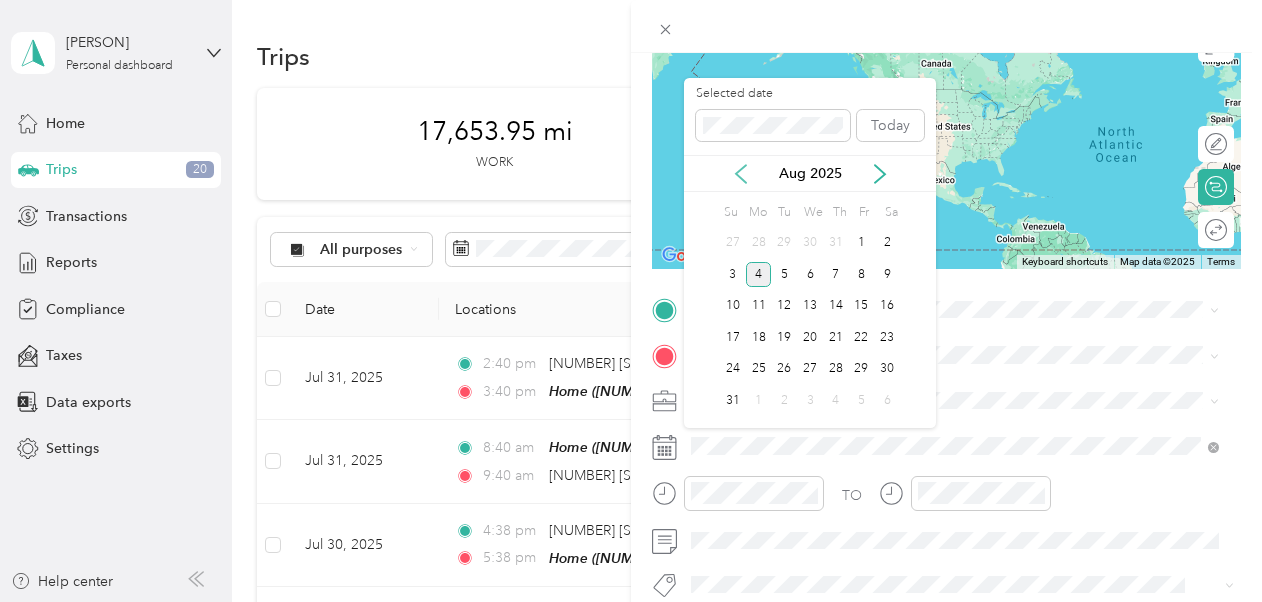 click 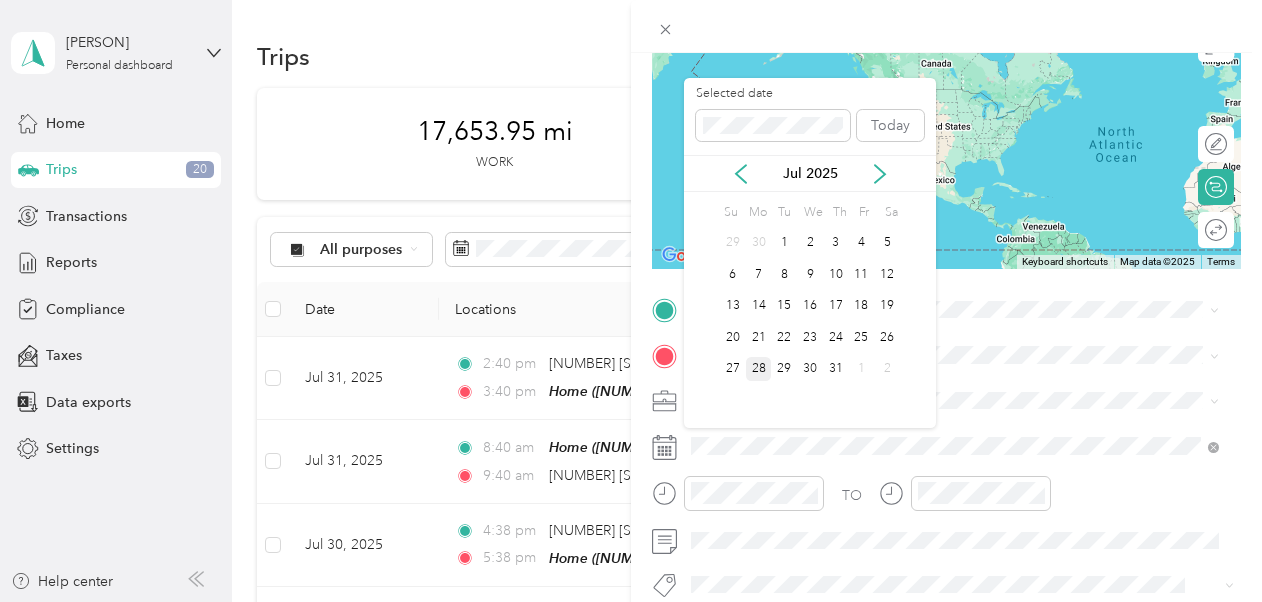 click on "28" at bounding box center [759, 369] 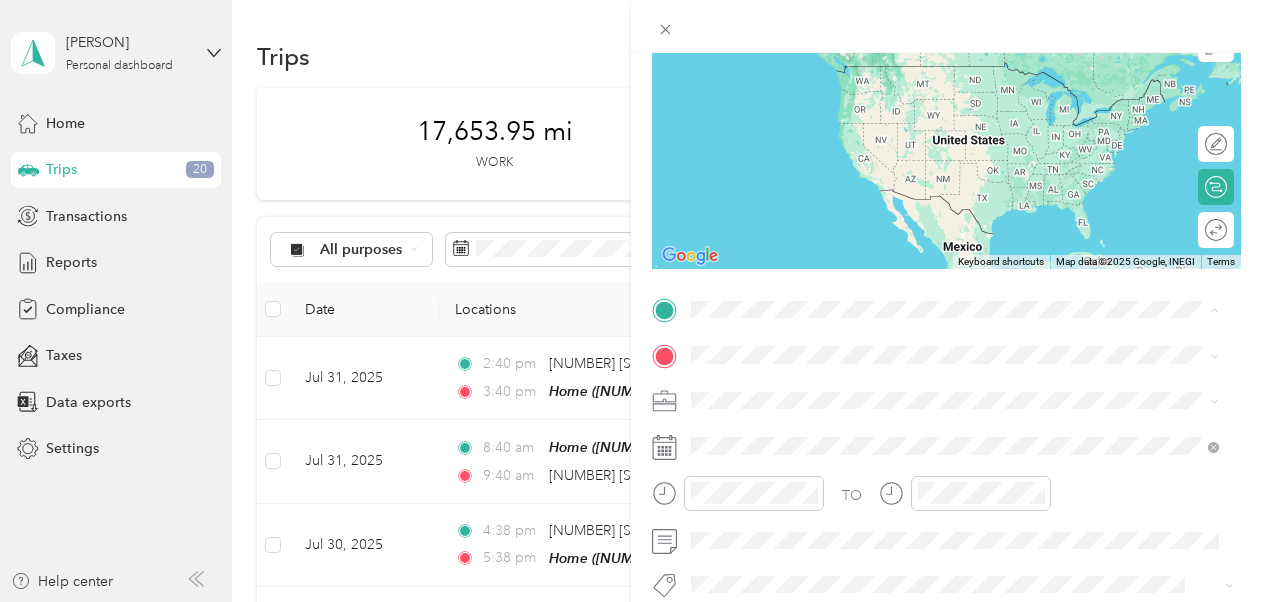 click on "Home [NUMBER] [STREET], [CITY], [POSTAL_CODE], [CITY], [STATE], [COUNTRY]" at bounding box center (965, 85) 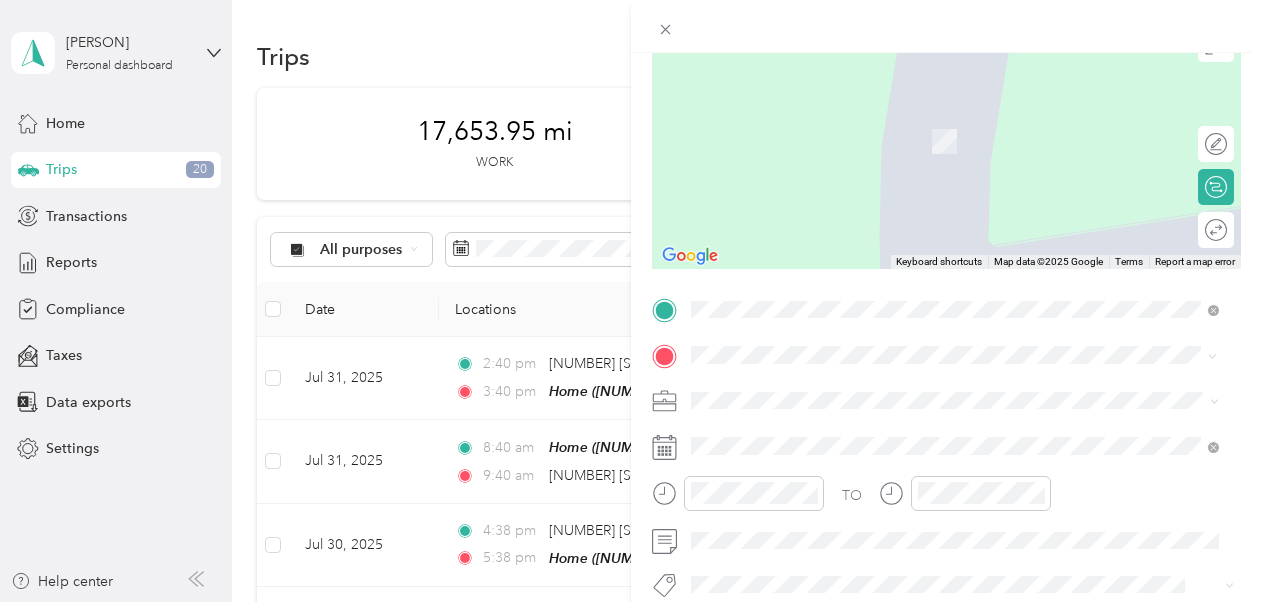 click on "[NUMBER] [STREET]
[CITY], [STATE] [POSTAL_CODE], [COUNTRY]" at bounding box center [873, 119] 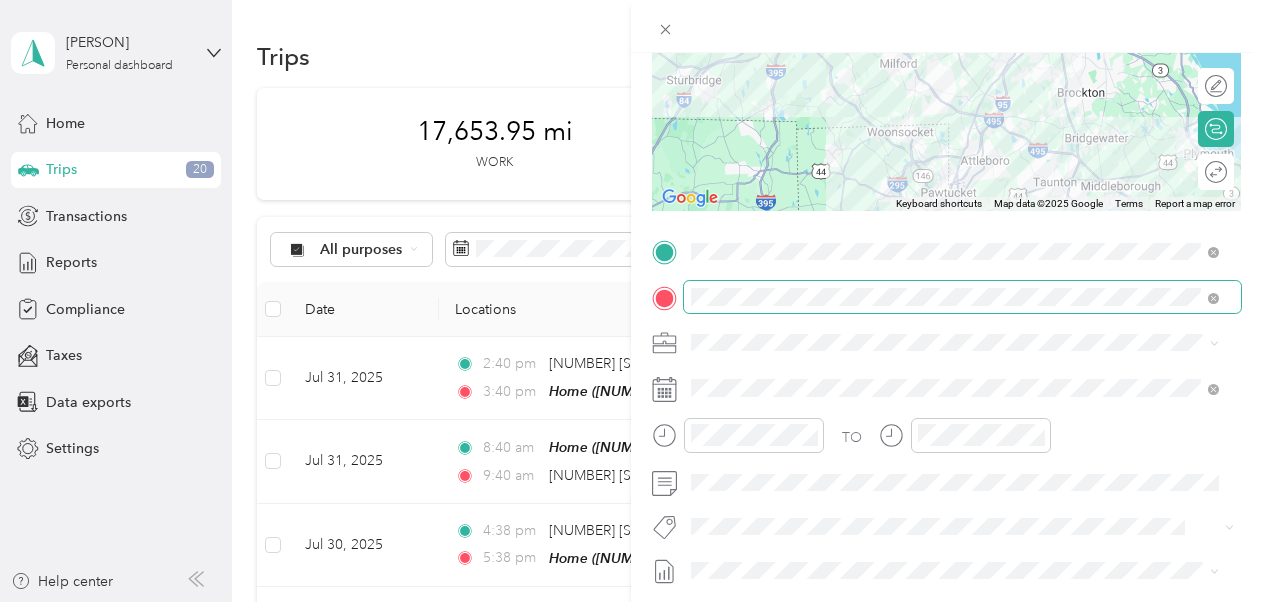 scroll, scrollTop: 244, scrollLeft: 0, axis: vertical 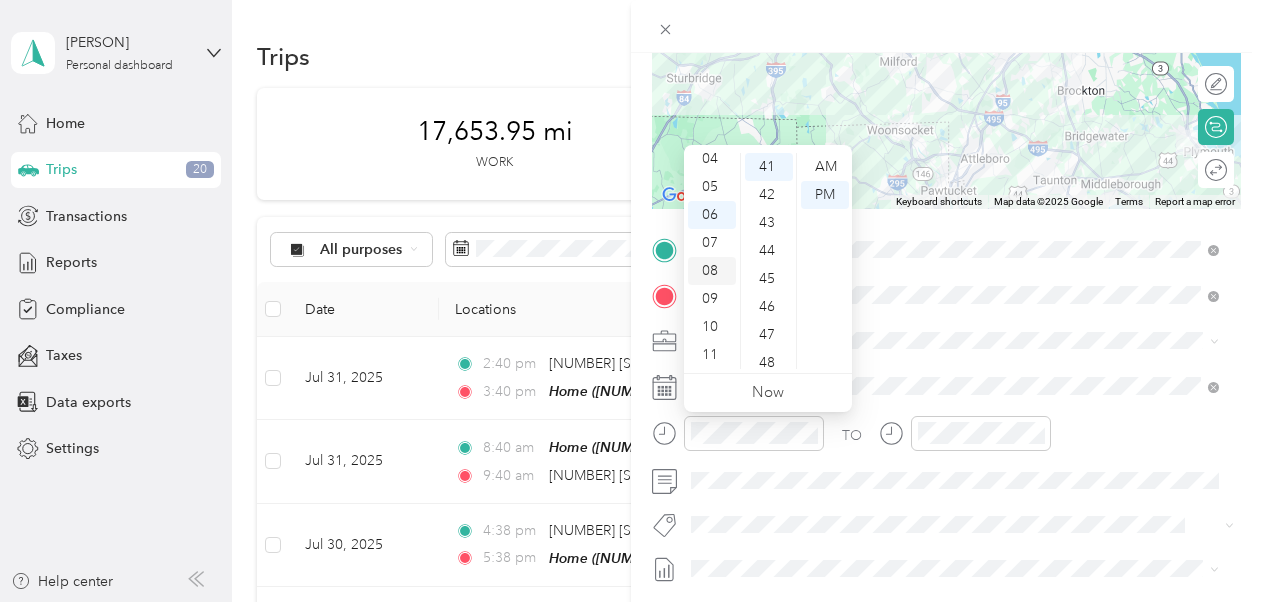 click on "08" at bounding box center (712, 271) 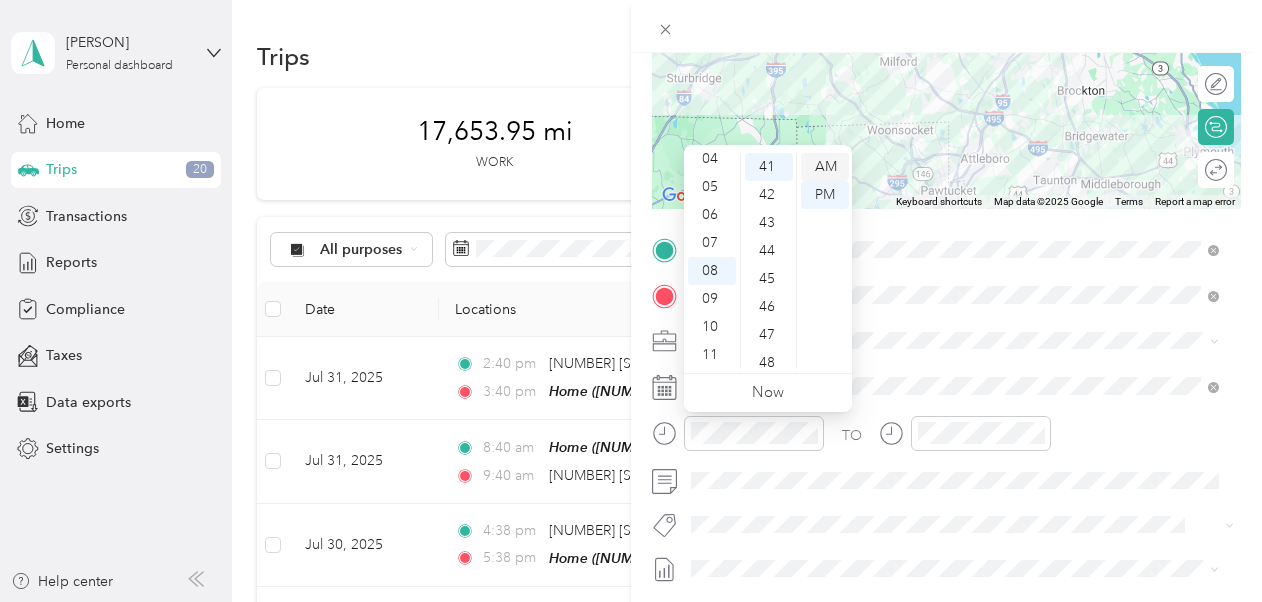 click on "AM" at bounding box center [825, 167] 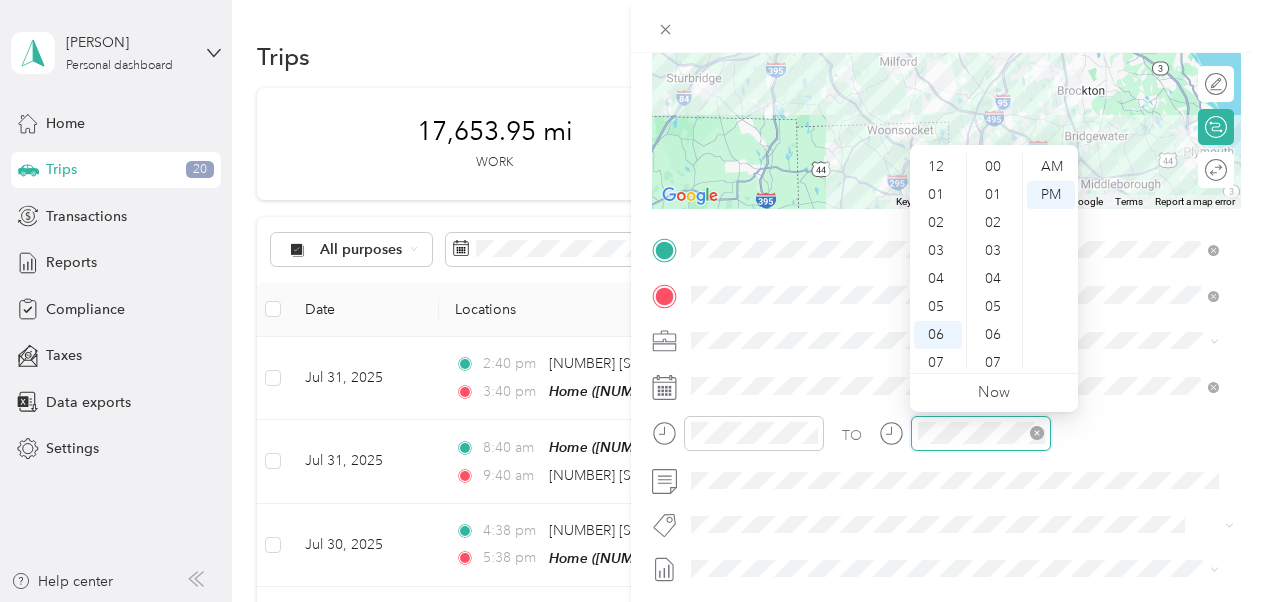 scroll, scrollTop: 1148, scrollLeft: 0, axis: vertical 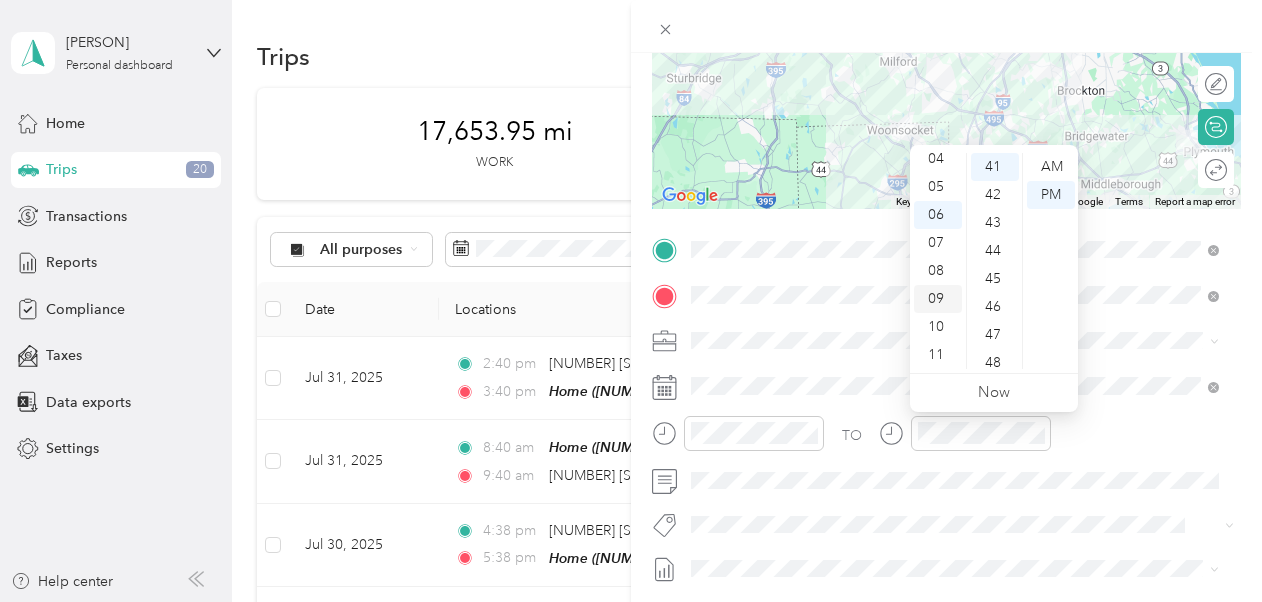 click on "09" at bounding box center (938, 299) 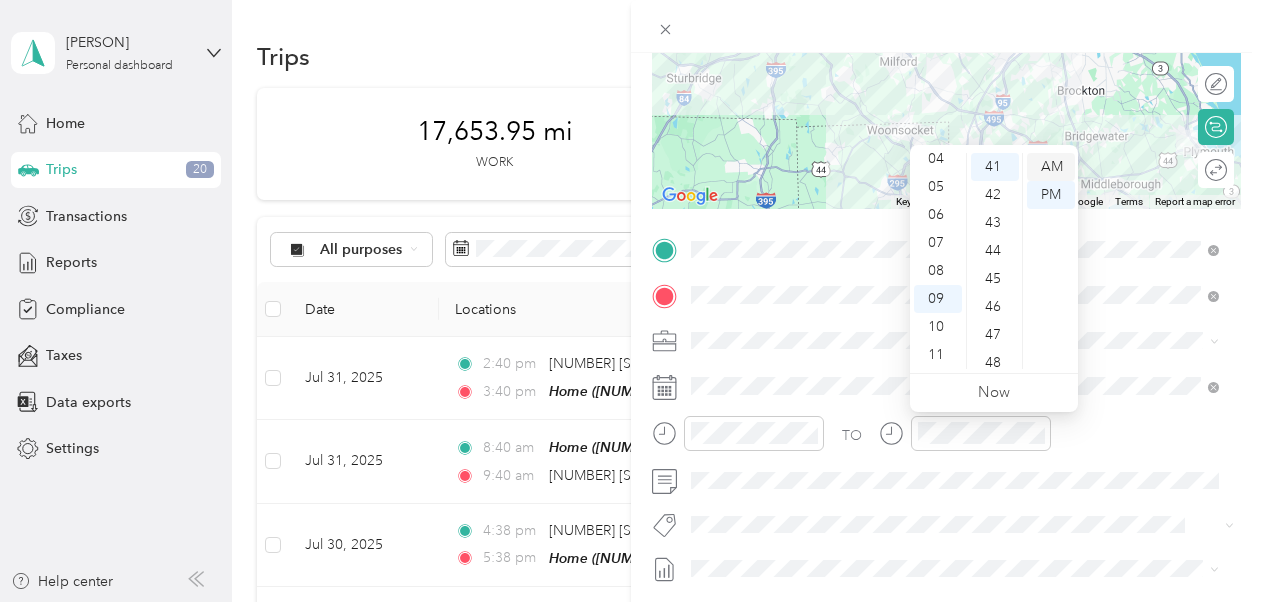 click on "AM" at bounding box center [1051, 167] 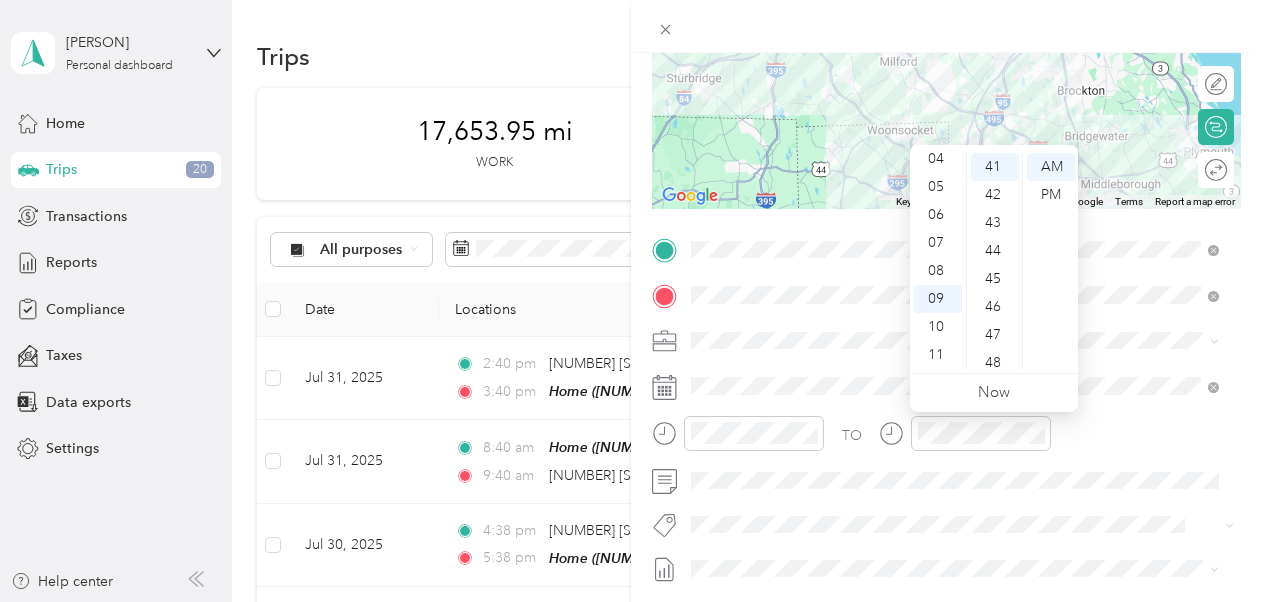 click on "TO" at bounding box center [946, 440] 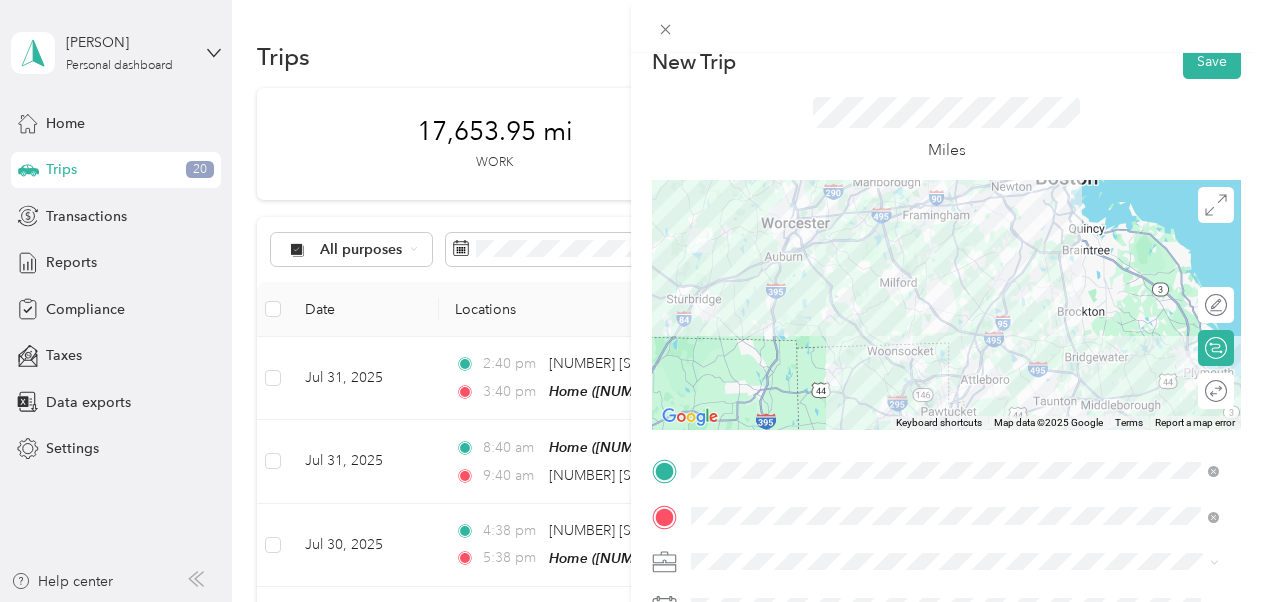 scroll, scrollTop: 24, scrollLeft: 0, axis: vertical 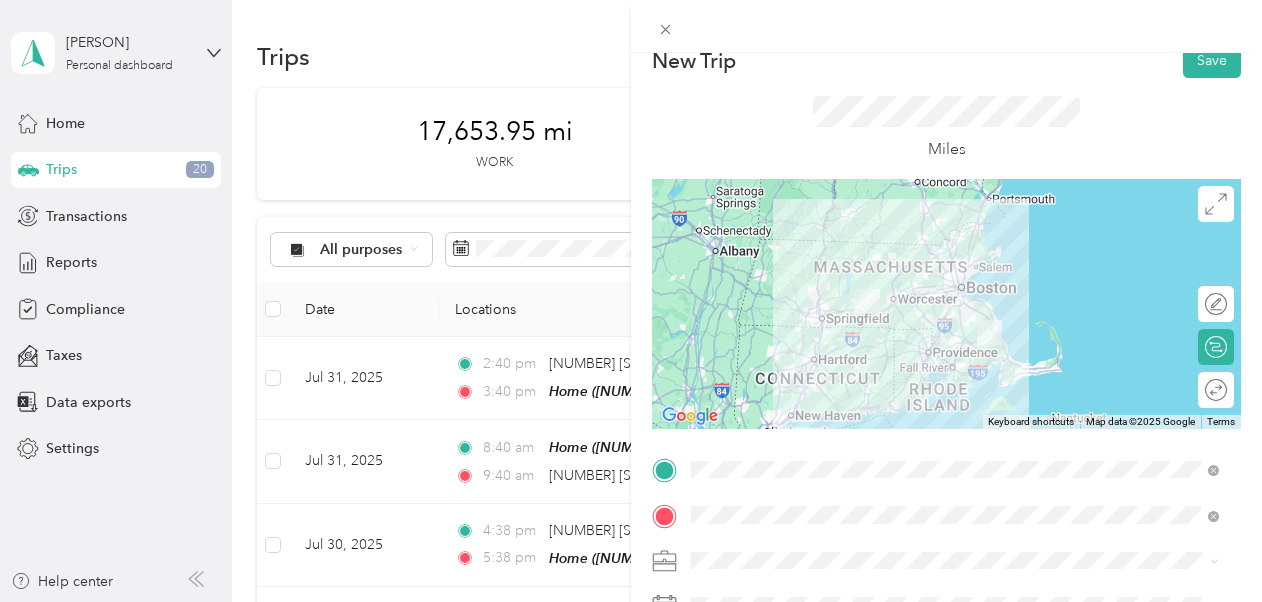 click at bounding box center [946, 304] 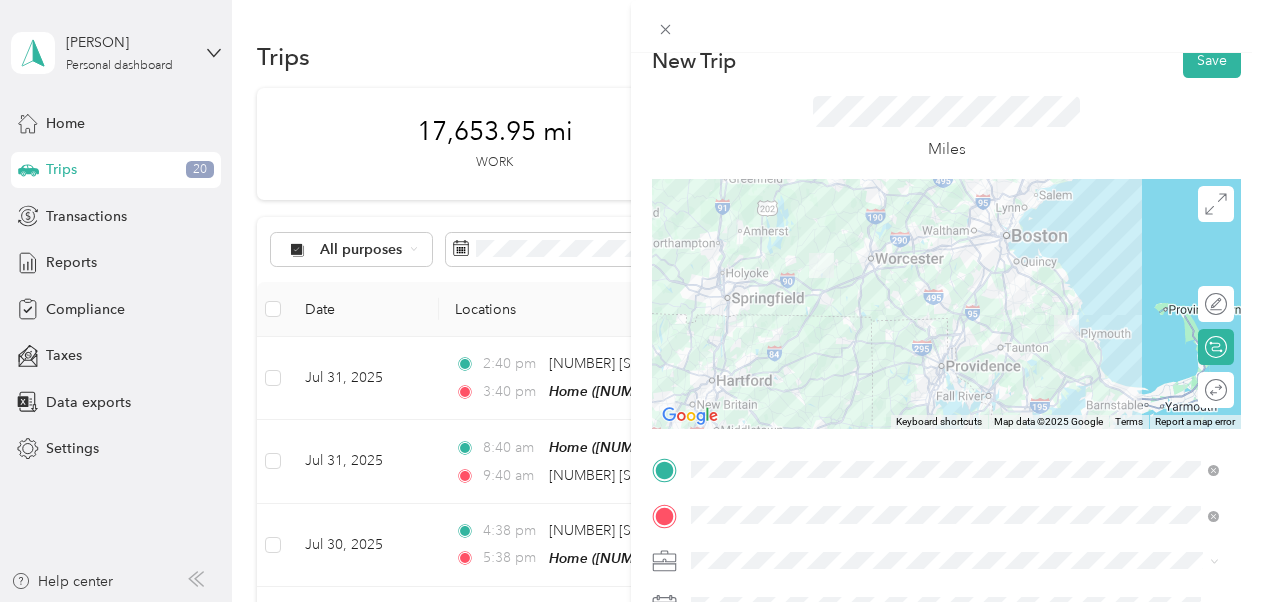 click at bounding box center [946, 304] 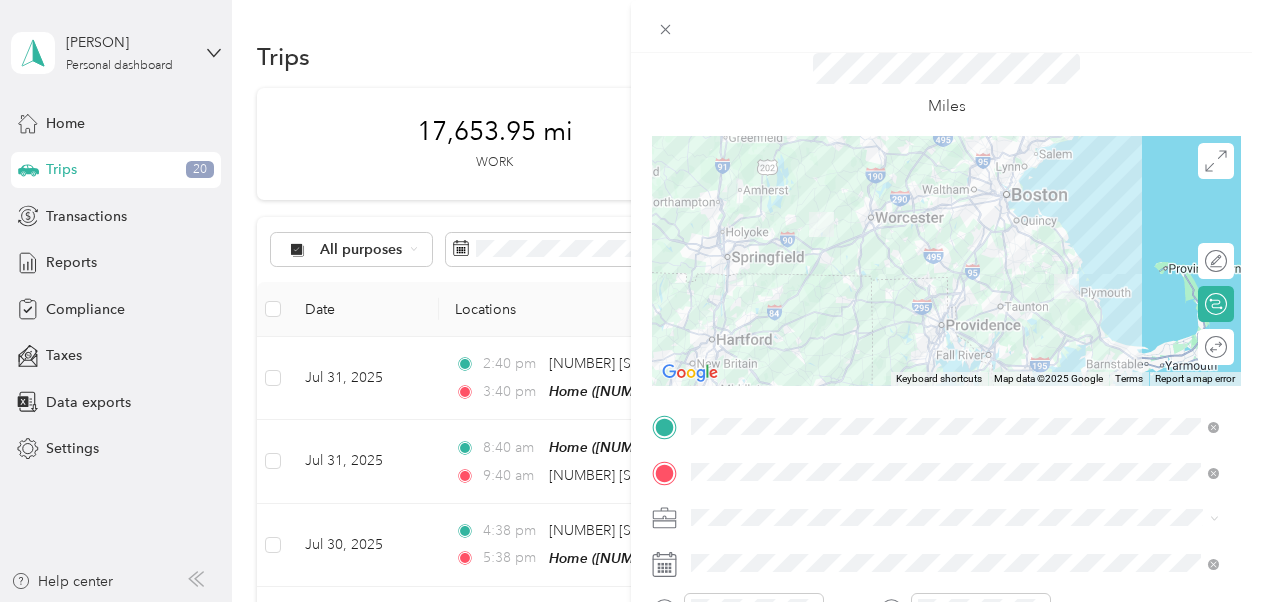 scroll, scrollTop: 0, scrollLeft: 0, axis: both 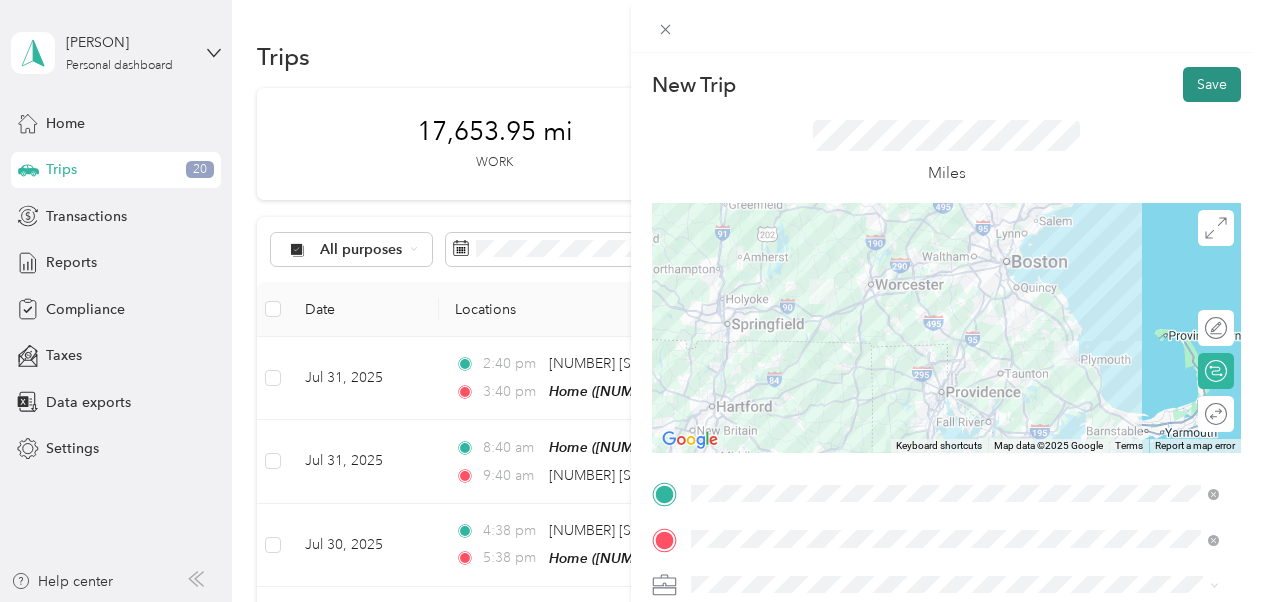 click on "Save" at bounding box center (1212, 84) 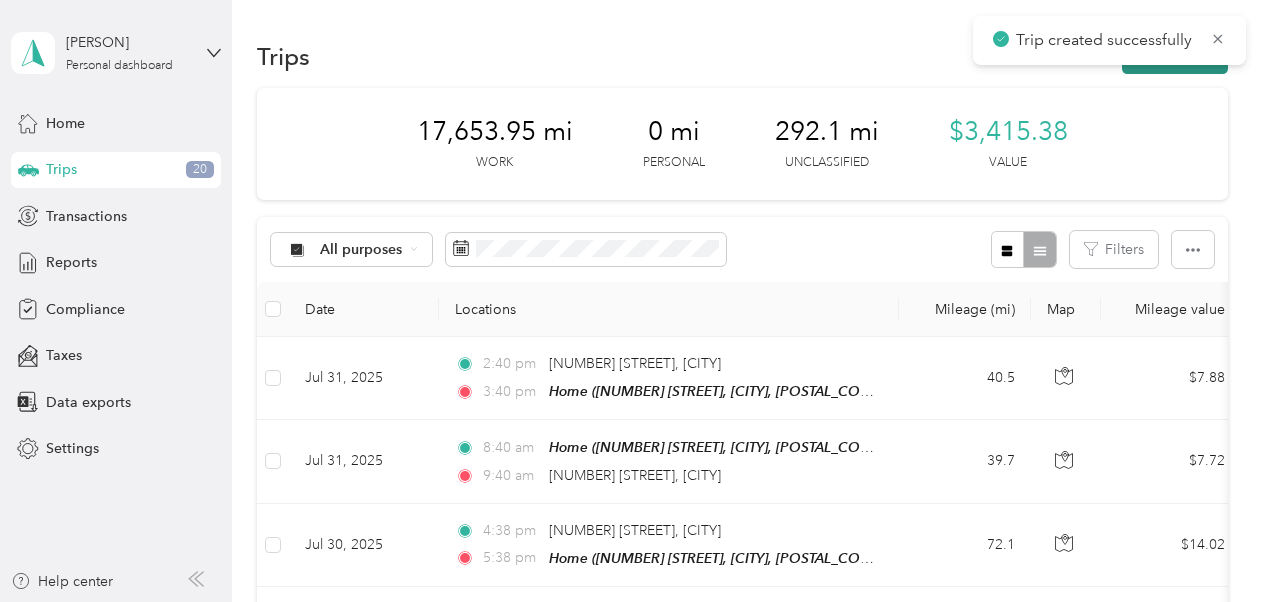 click on "New trip" at bounding box center [1175, 56] 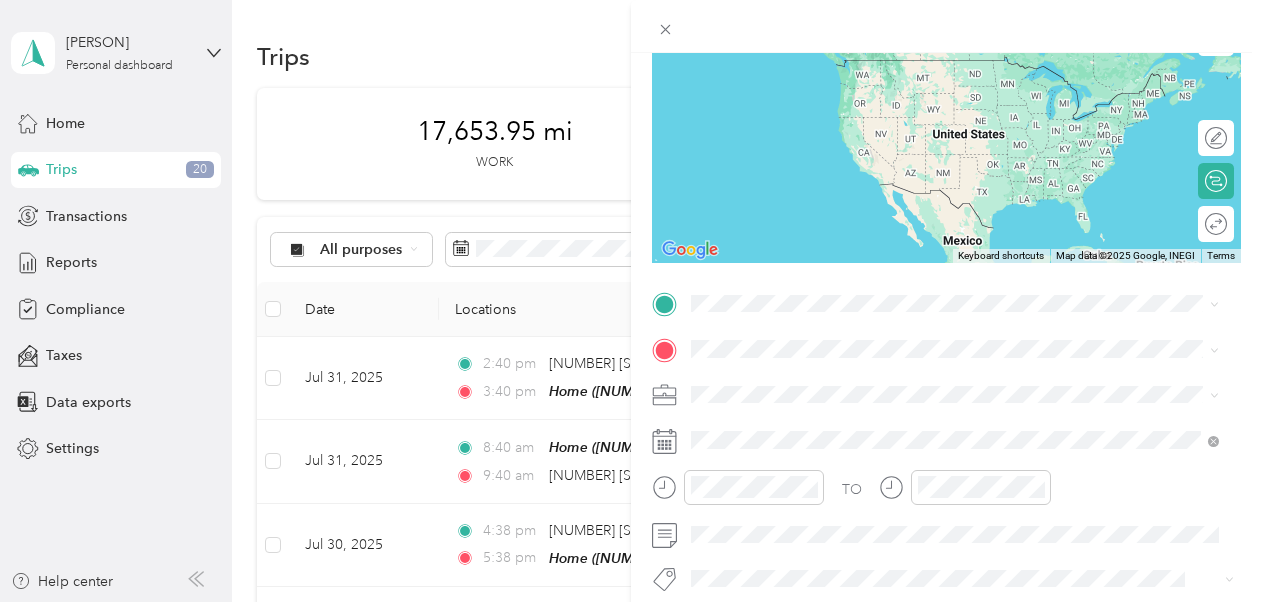 scroll, scrollTop: 196, scrollLeft: 0, axis: vertical 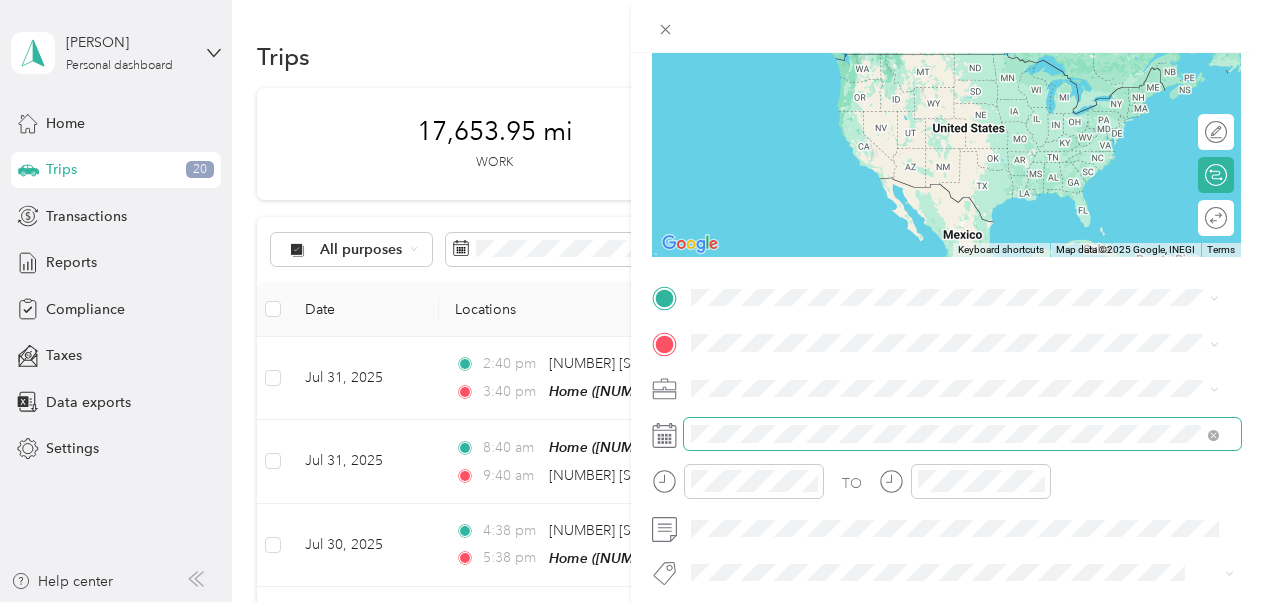 click at bounding box center [962, 434] 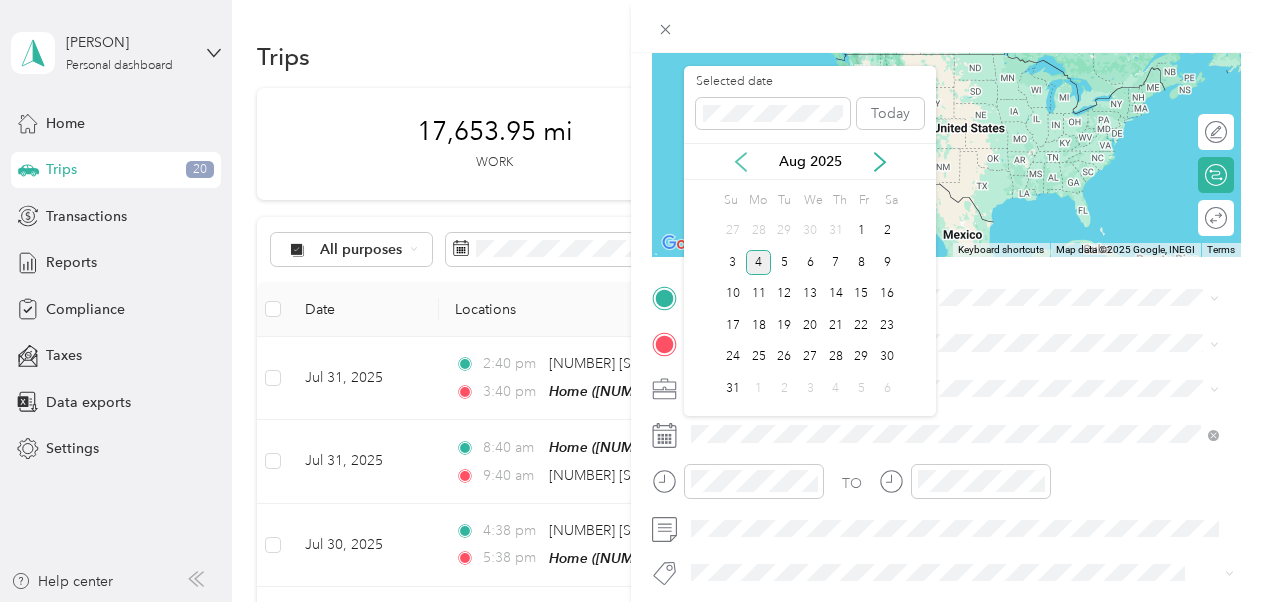 click 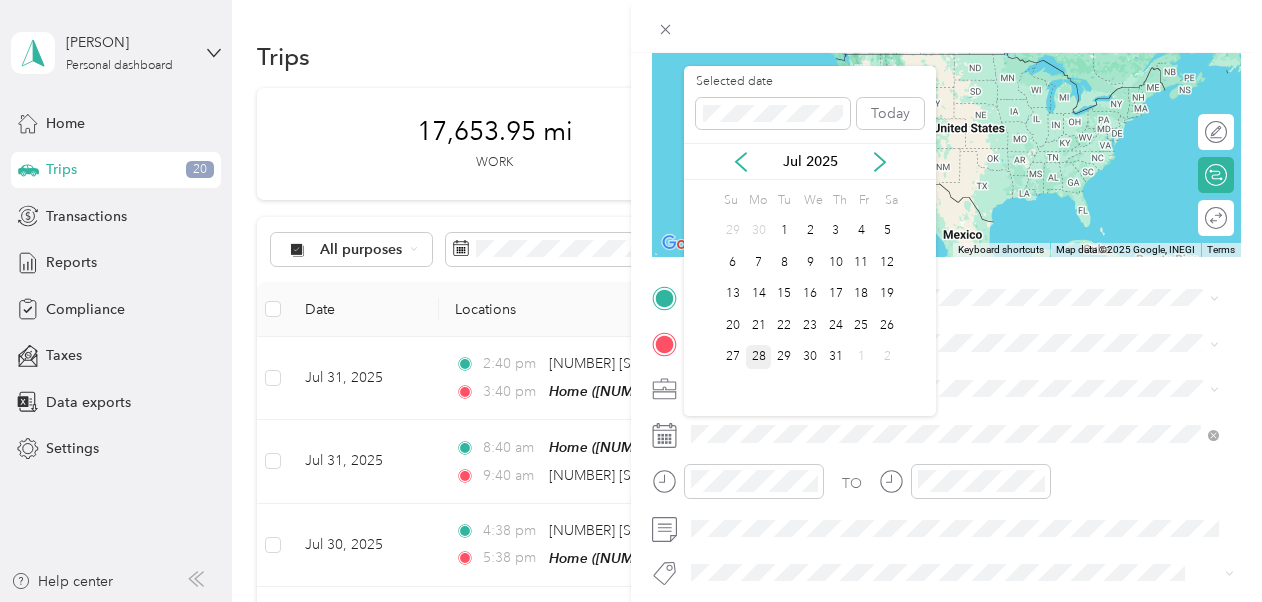 click on "28" at bounding box center [759, 357] 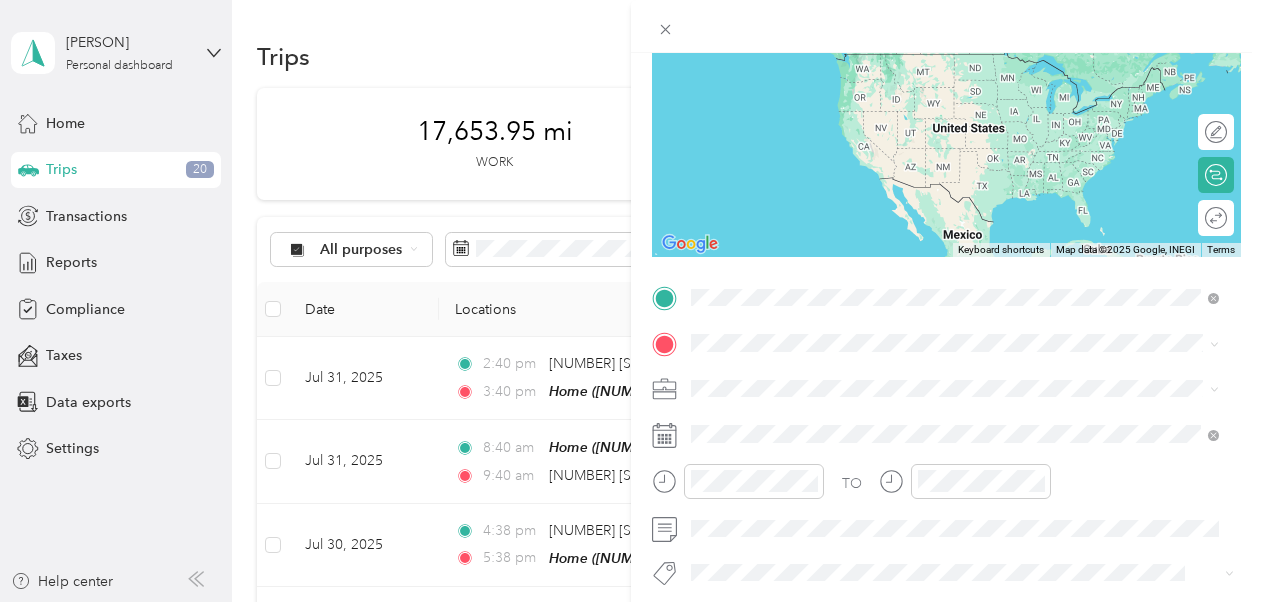 click on "[NUMBER] [STREET]
[CITY], [STATE] [POSTAL_CODE], [COUNTRY]" at bounding box center [955, 378] 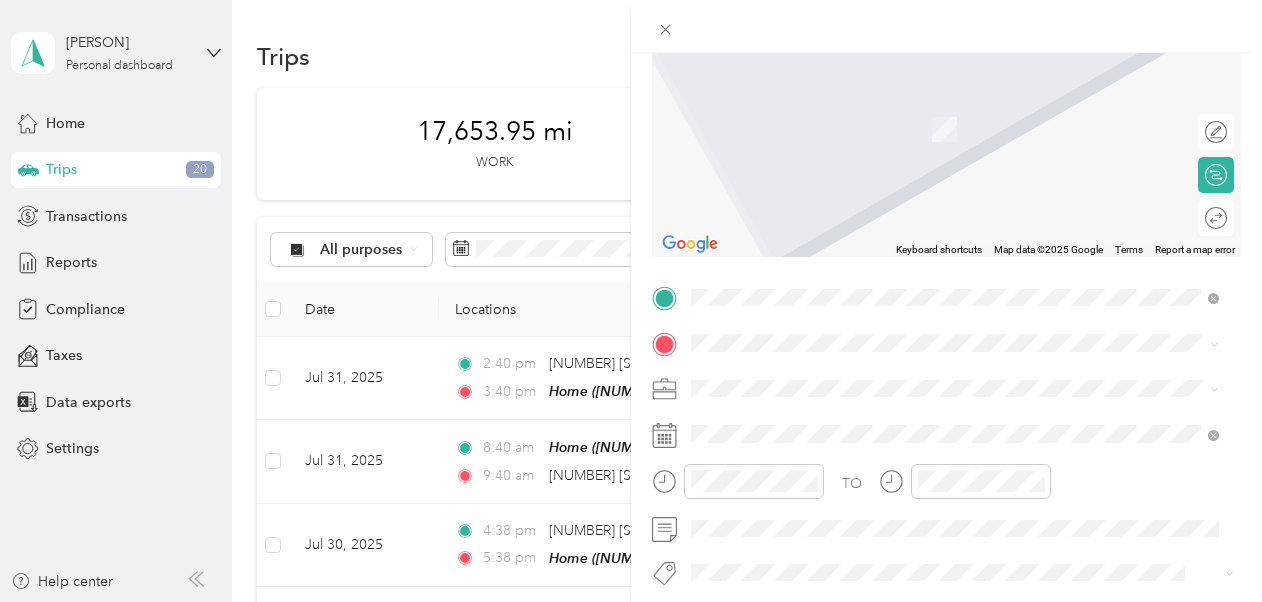 click on "Home [NUMBER] [STREET], [CITY], [POSTAL_CODE], [CITY], [STATE], [COUNTRY]" at bounding box center (965, 119) 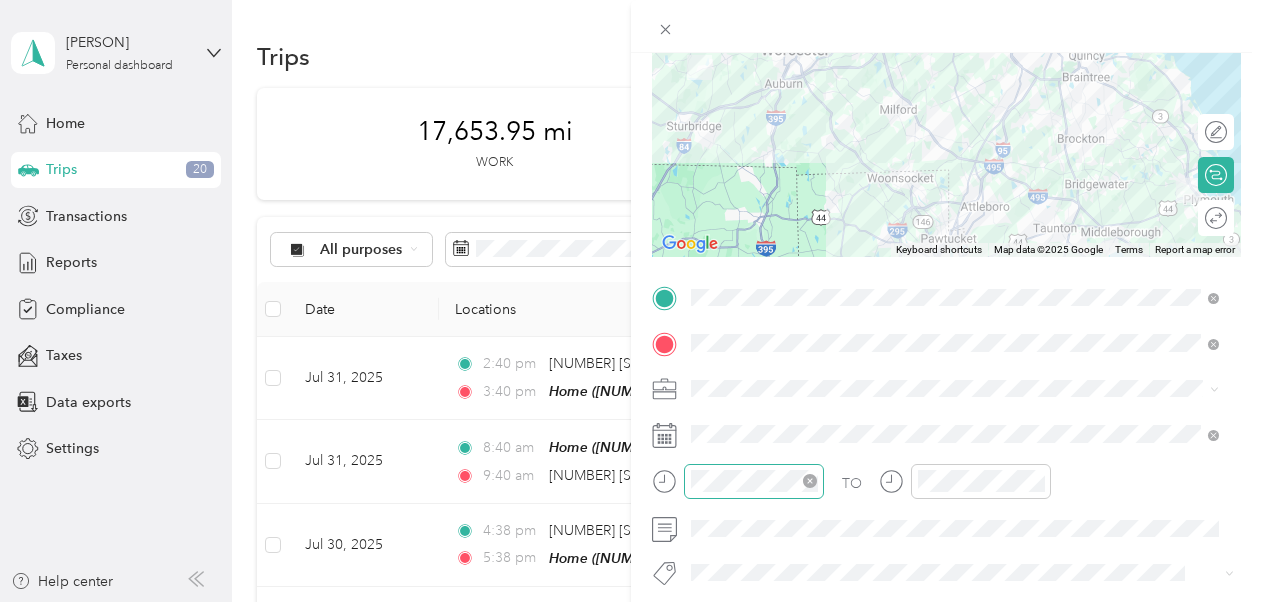 click at bounding box center [754, 481] 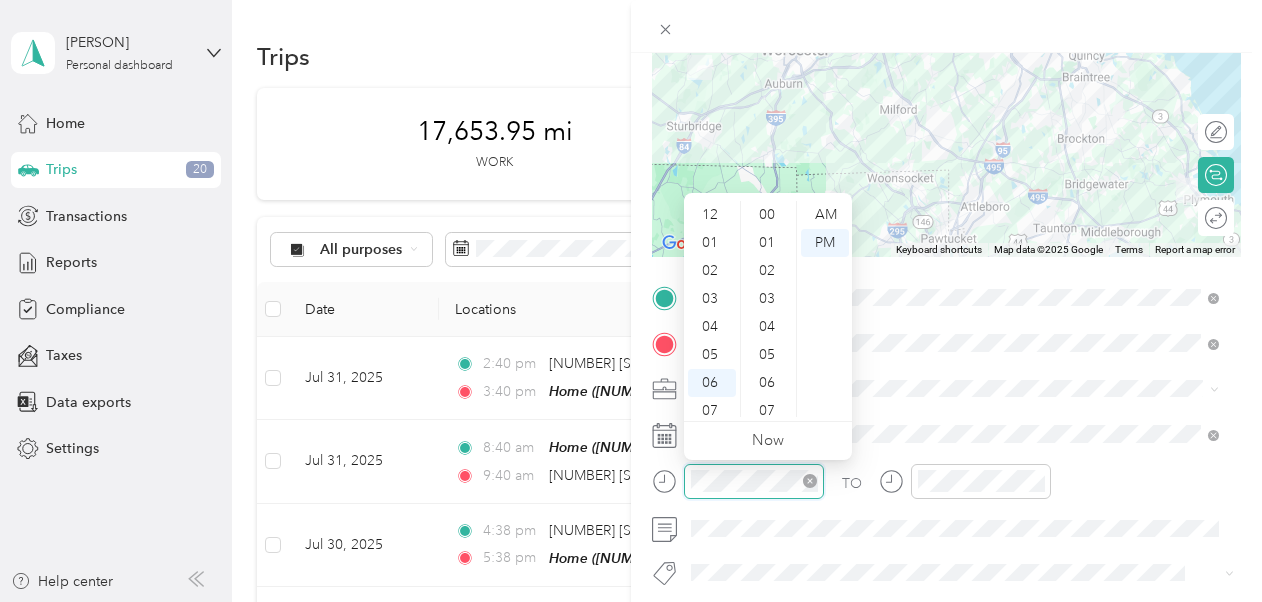 scroll, scrollTop: 1148, scrollLeft: 0, axis: vertical 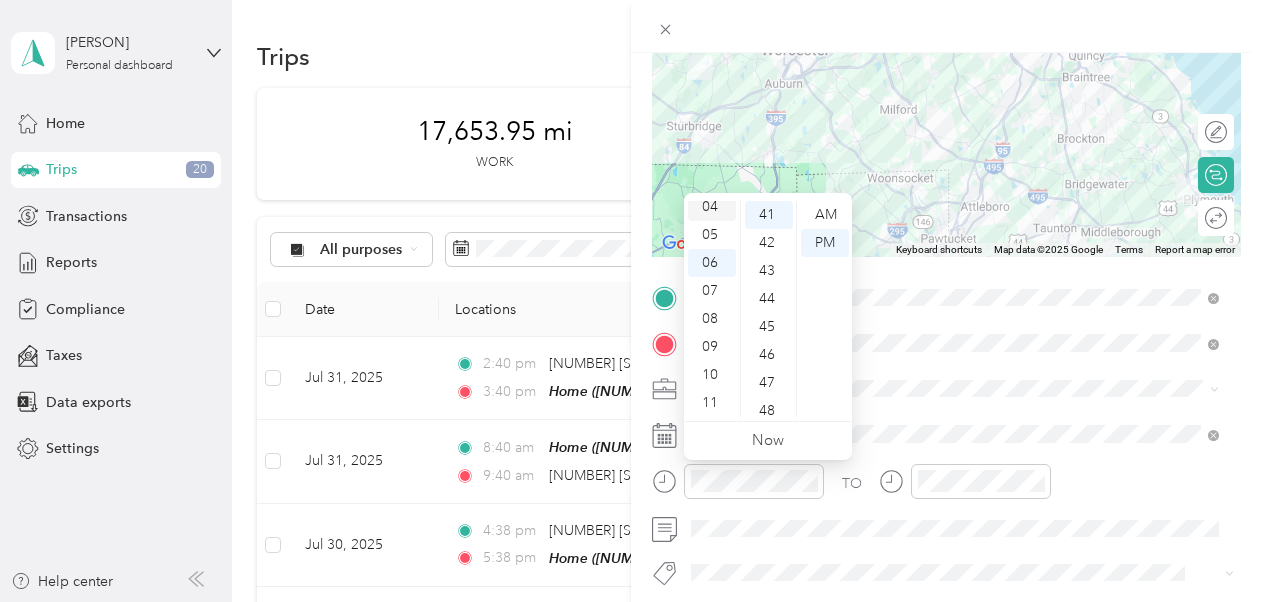 click on "04" at bounding box center [712, 207] 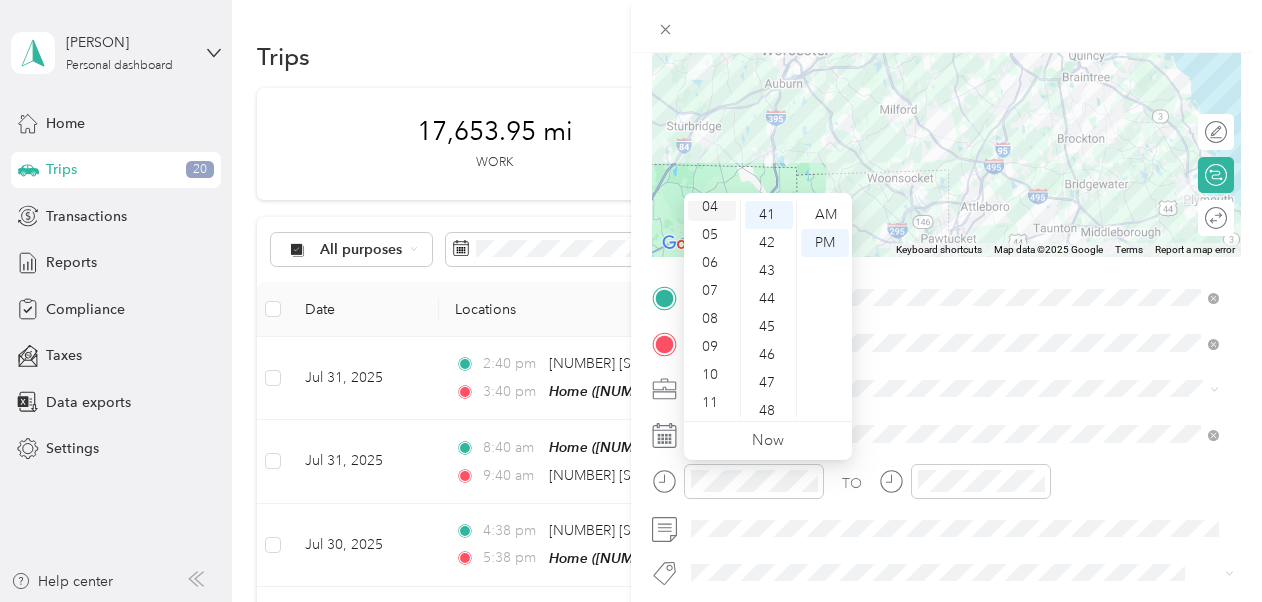scroll, scrollTop: 112, scrollLeft: 0, axis: vertical 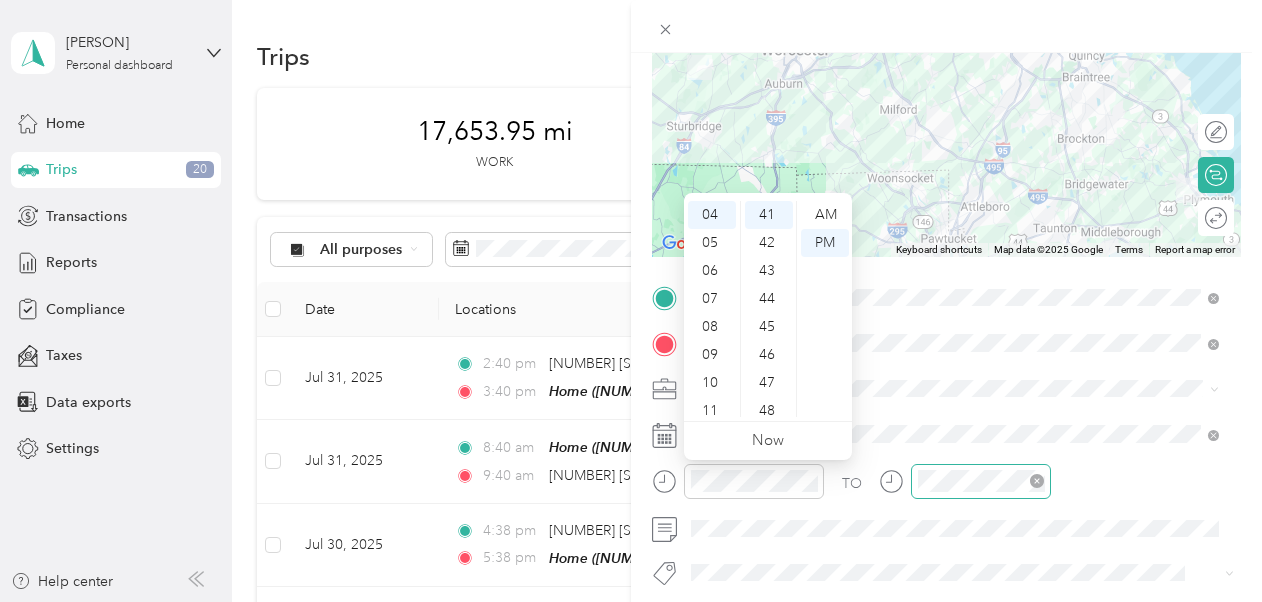click at bounding box center [981, 481] 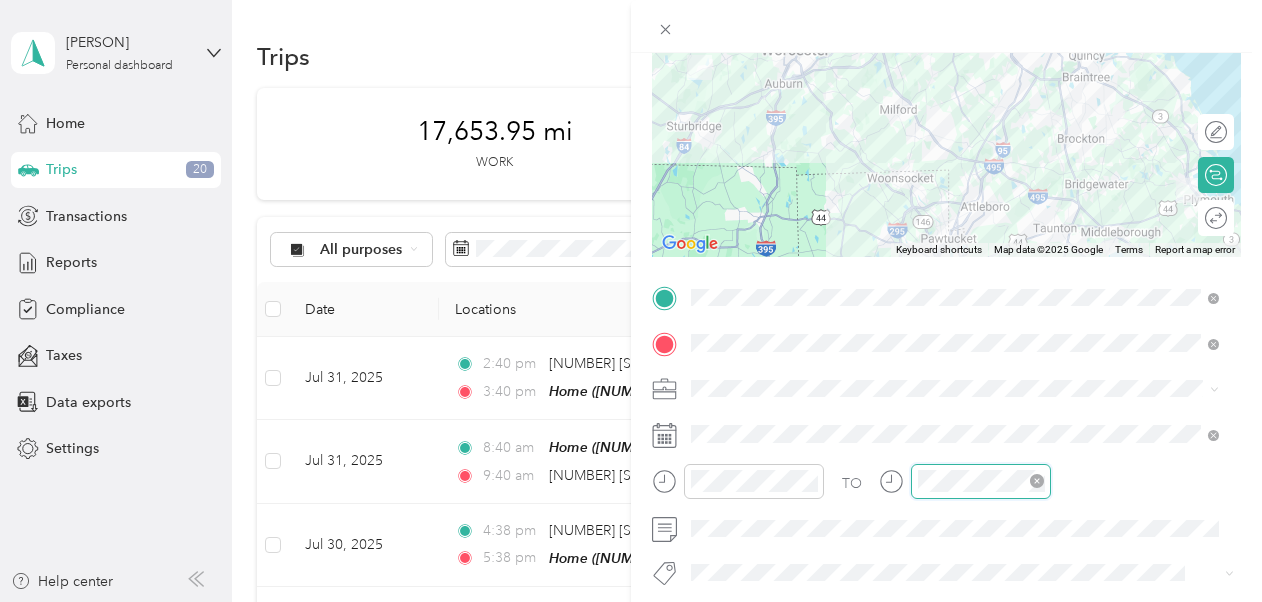 scroll, scrollTop: 120, scrollLeft: 0, axis: vertical 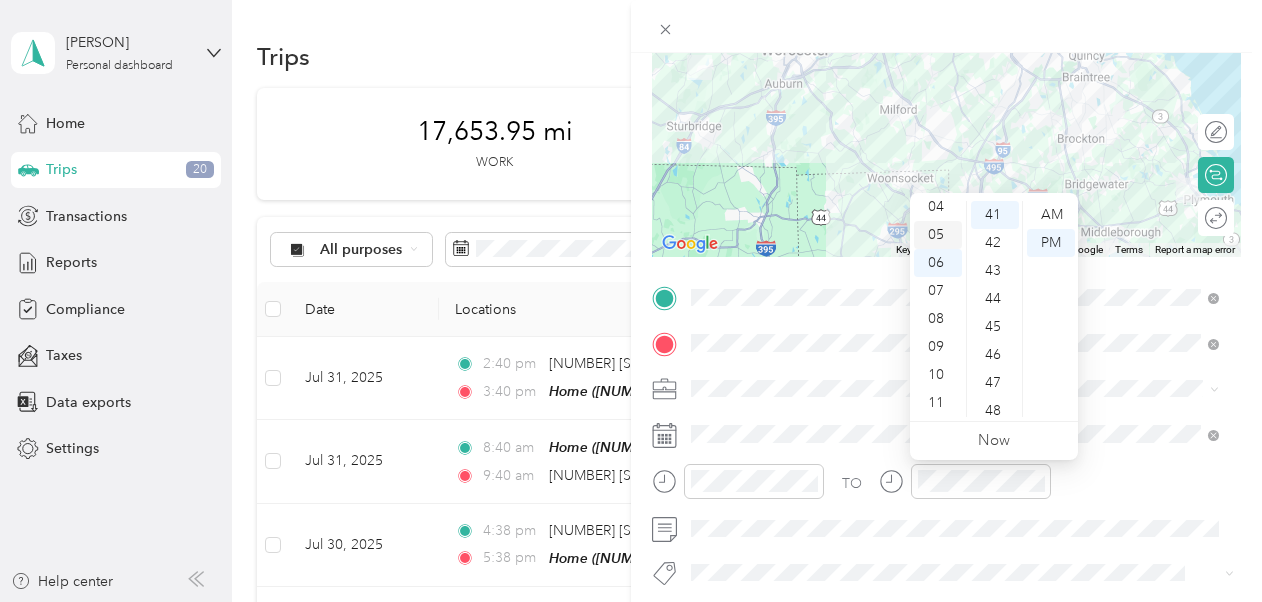 click on "05" at bounding box center [938, 235] 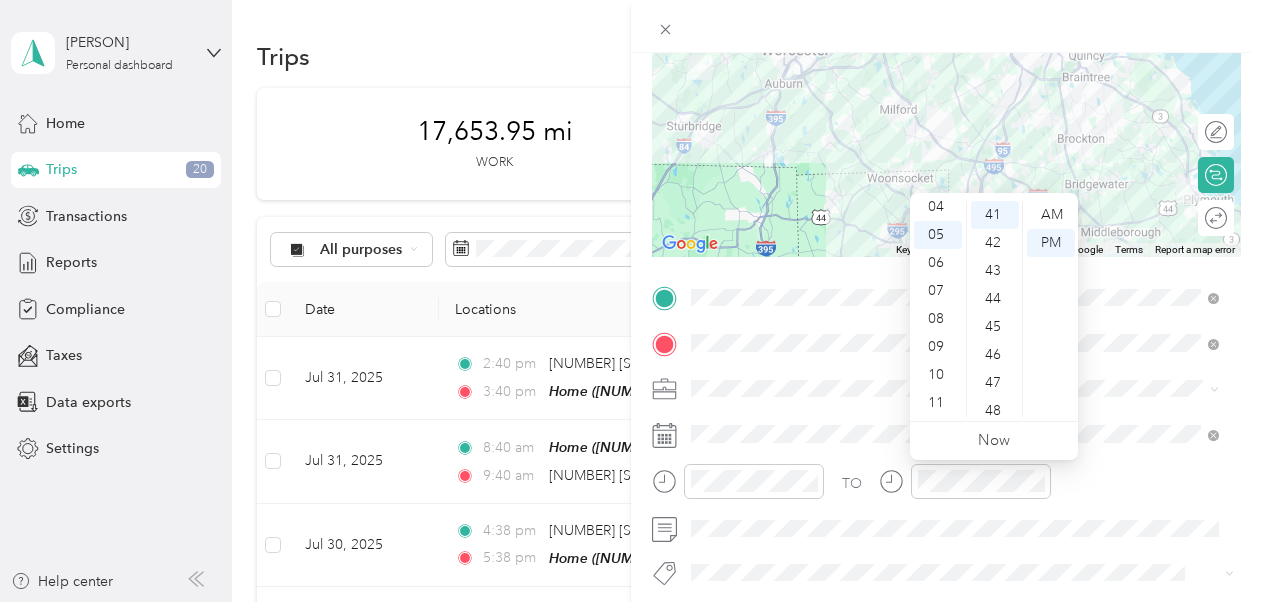 click on "TO" at bounding box center [946, 488] 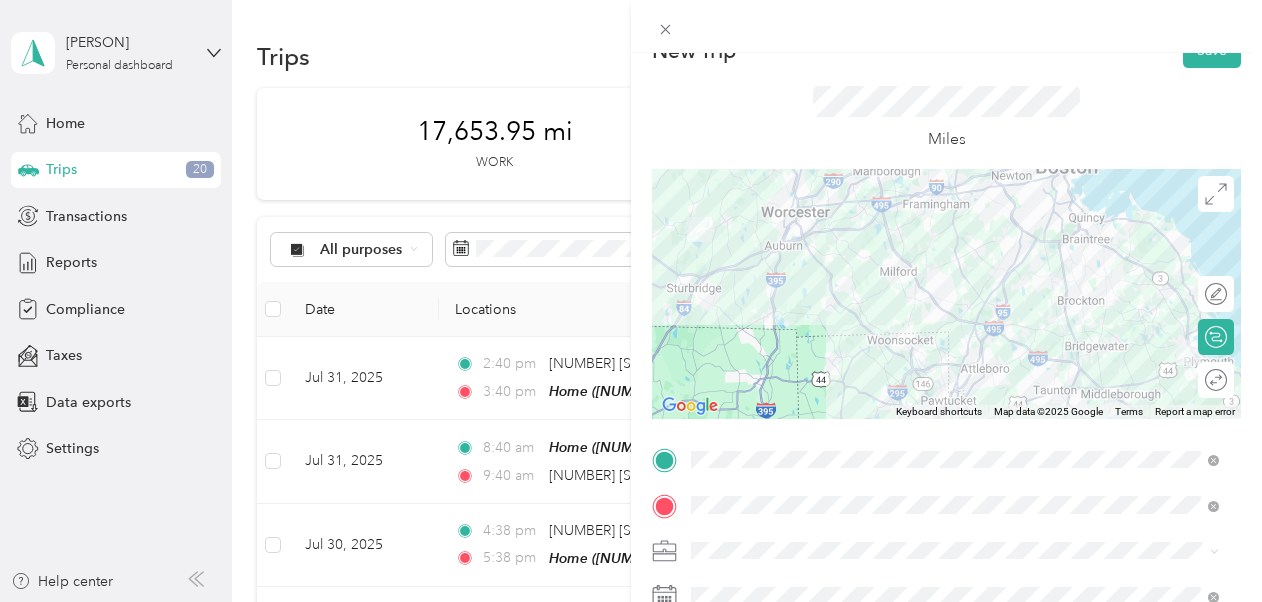 scroll, scrollTop: 0, scrollLeft: 0, axis: both 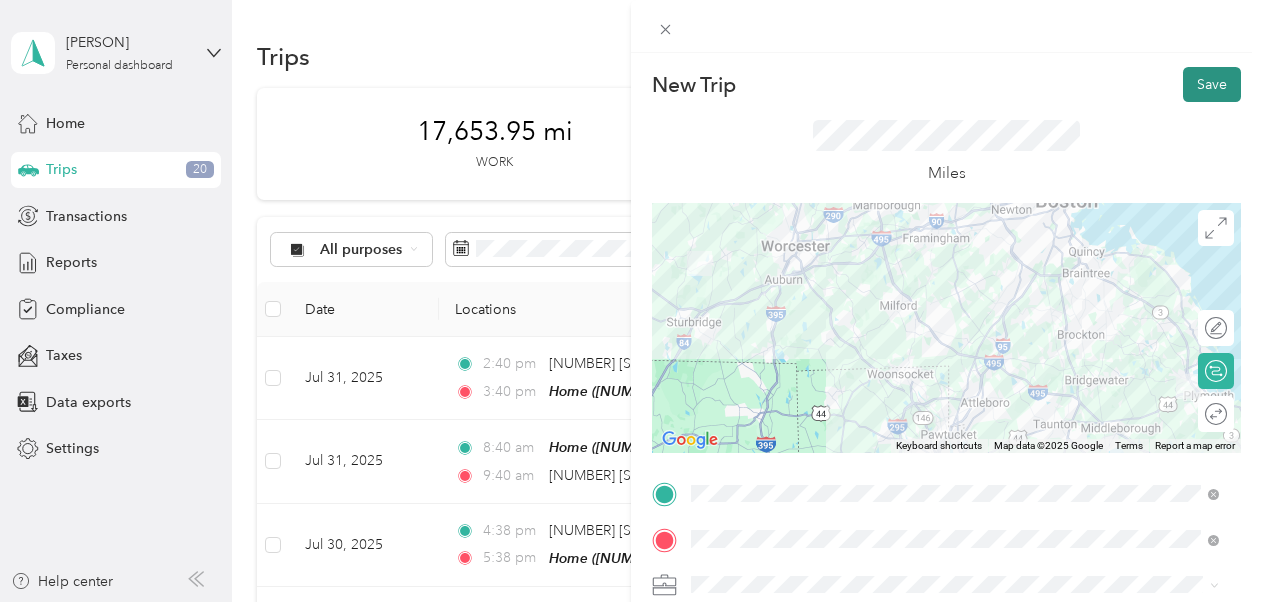 click on "Save" at bounding box center [1212, 84] 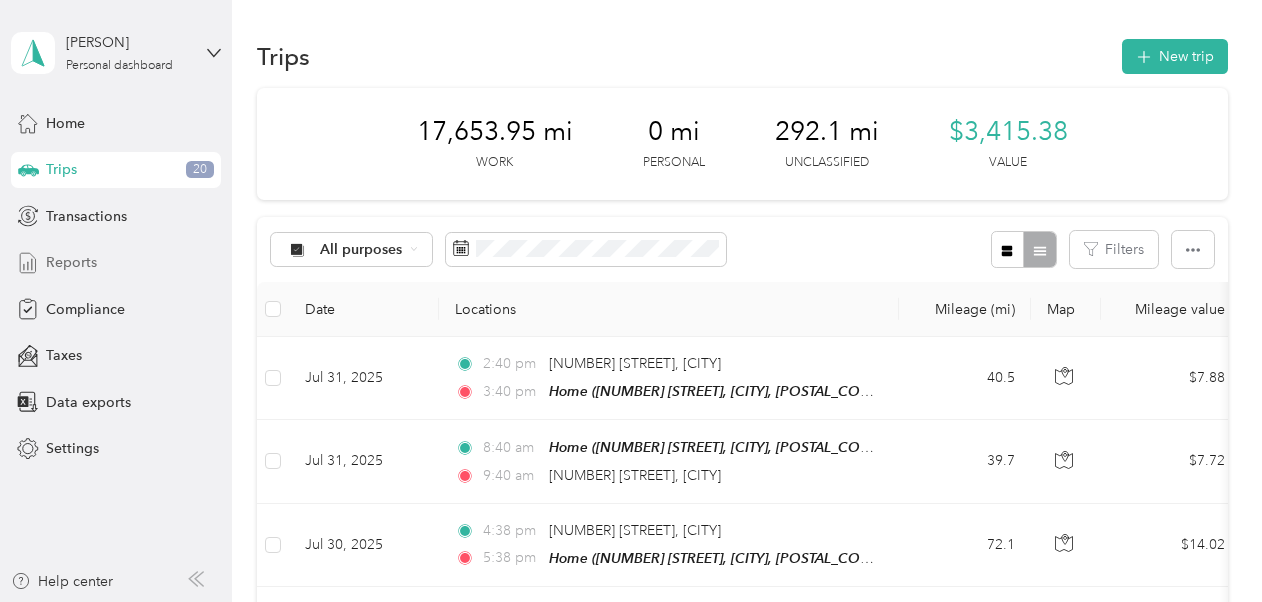 click on "Reports" at bounding box center (71, 262) 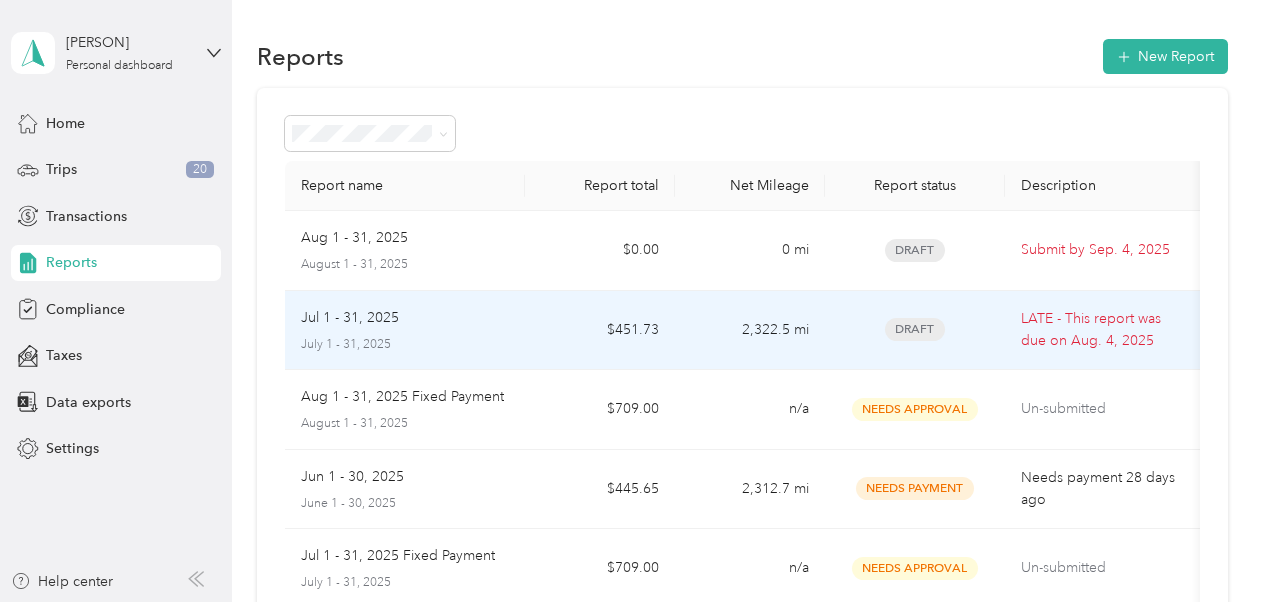 click on "Jul 1 - 31, 2025" at bounding box center (405, 318) 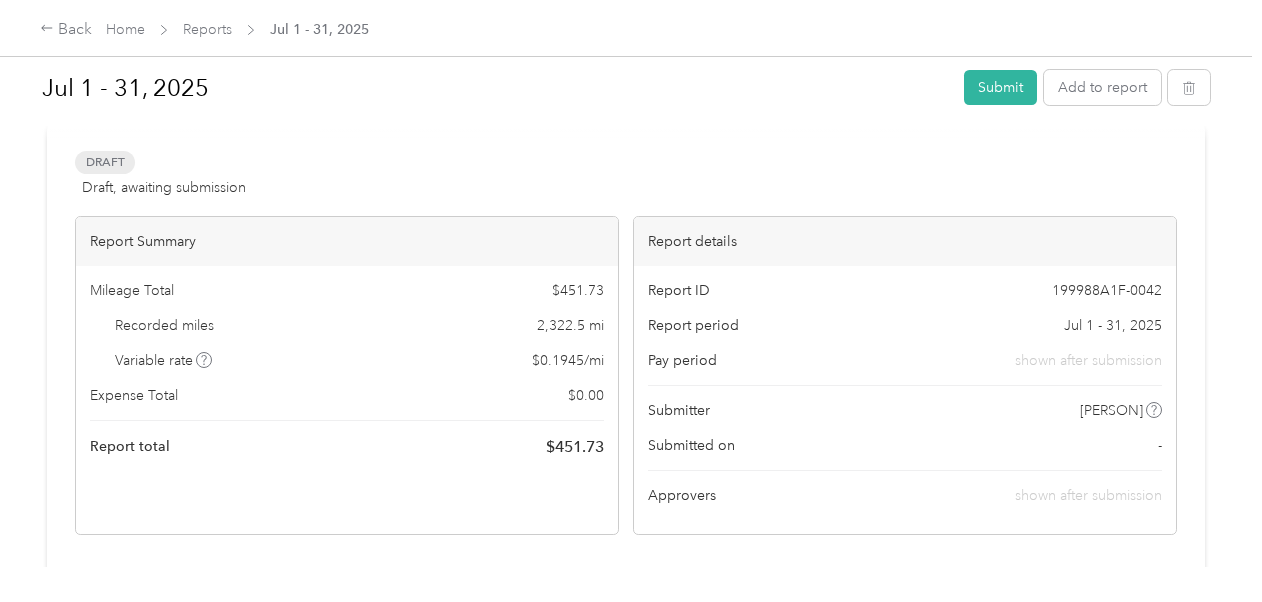 scroll, scrollTop: 29, scrollLeft: 0, axis: vertical 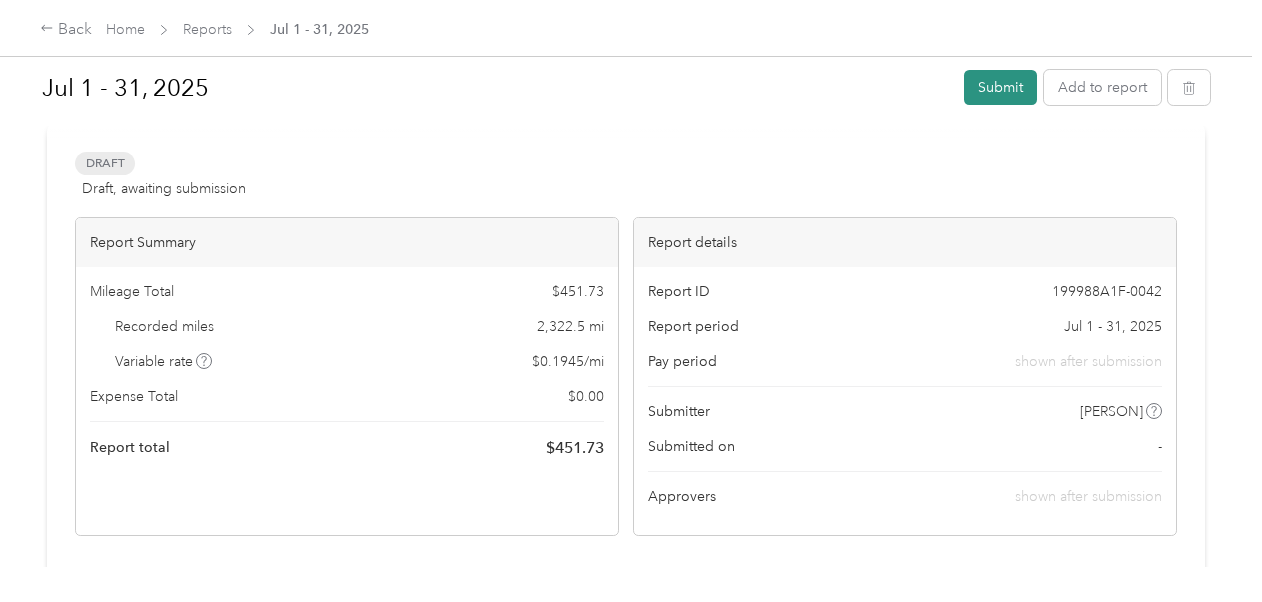 click on "Submit" at bounding box center (1000, 87) 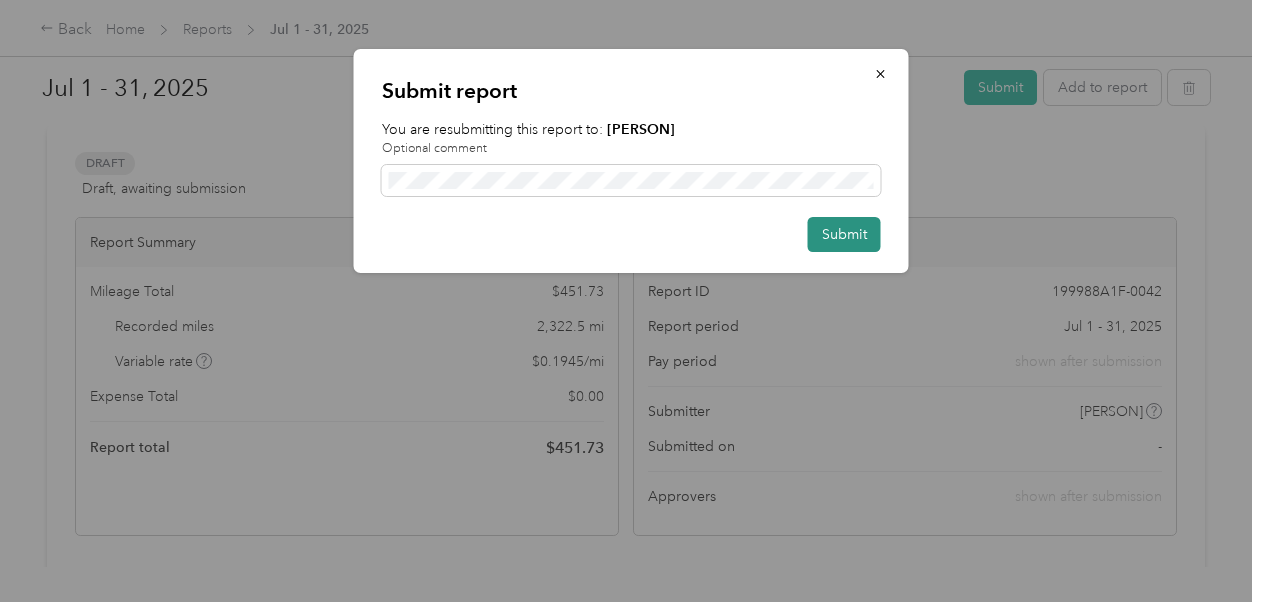 click on "Submit" at bounding box center [844, 234] 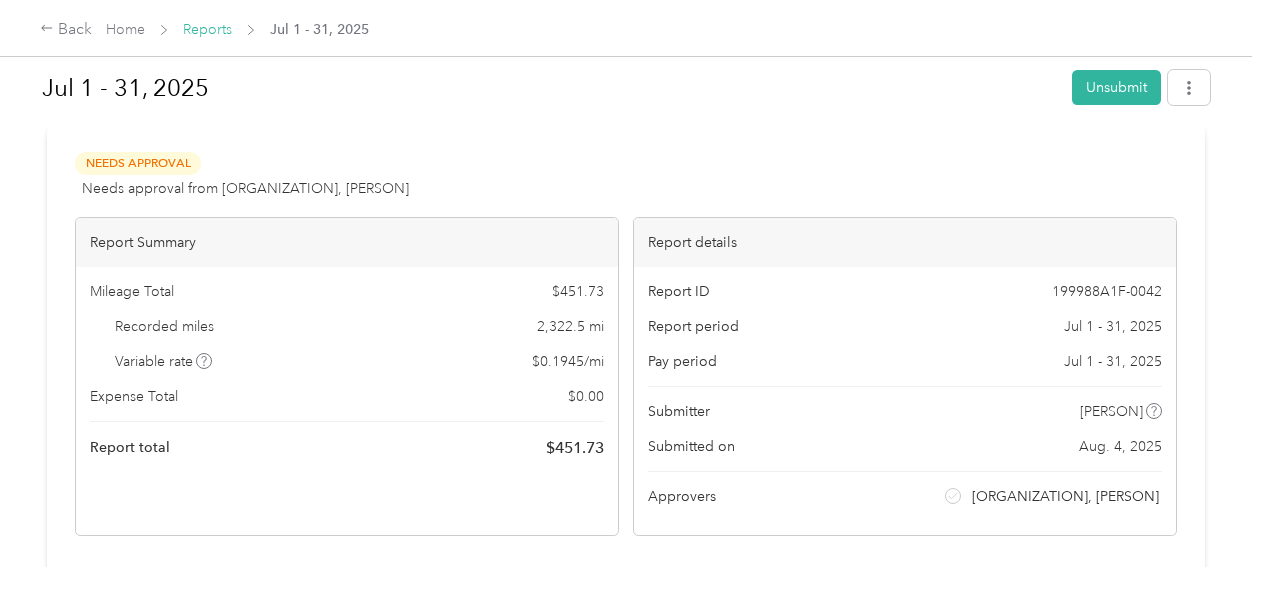 click on "Reports" at bounding box center [207, 29] 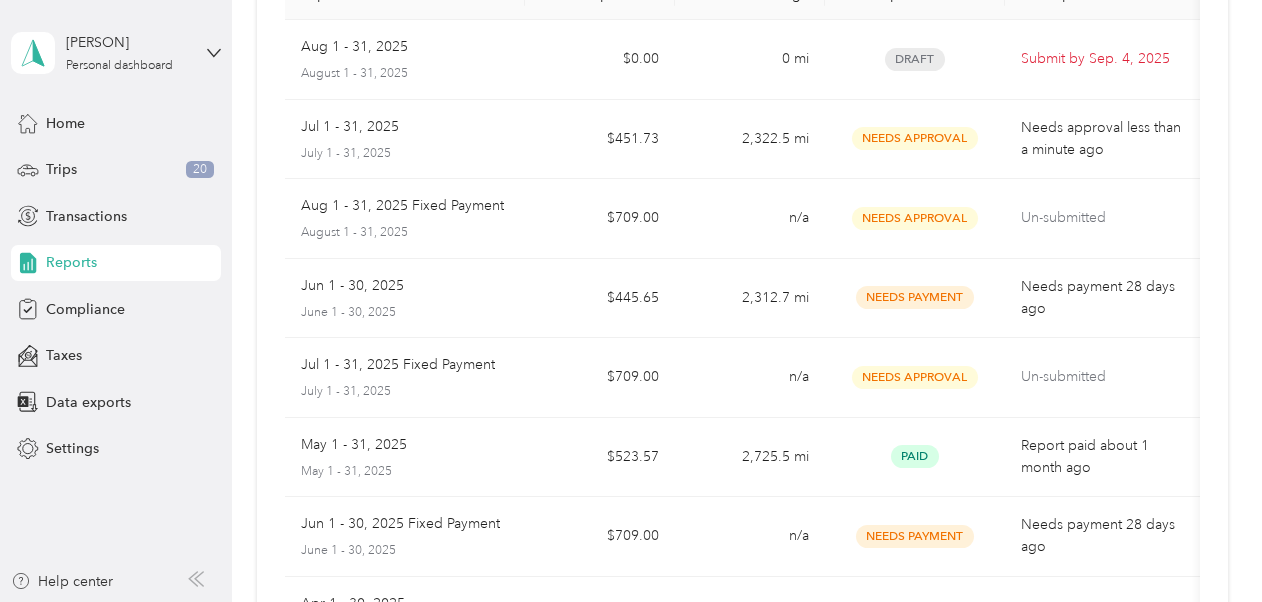 scroll, scrollTop: 192, scrollLeft: 0, axis: vertical 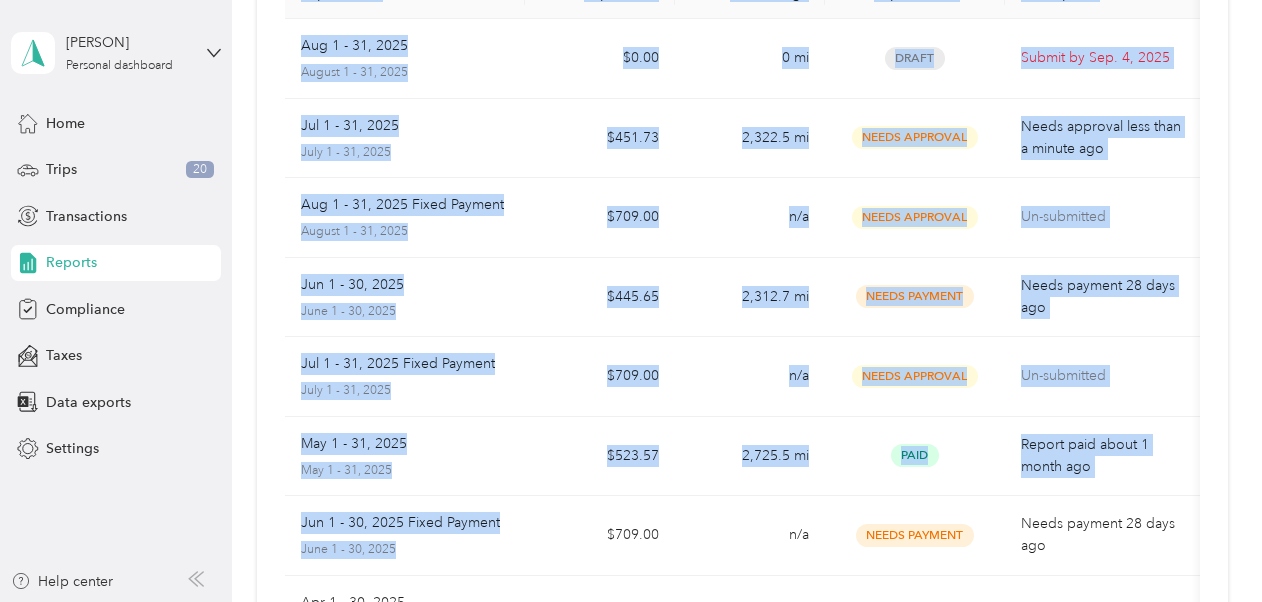 drag, startPoint x: 581, startPoint y: 547, endPoint x: 270, endPoint y: 482, distance: 317.72 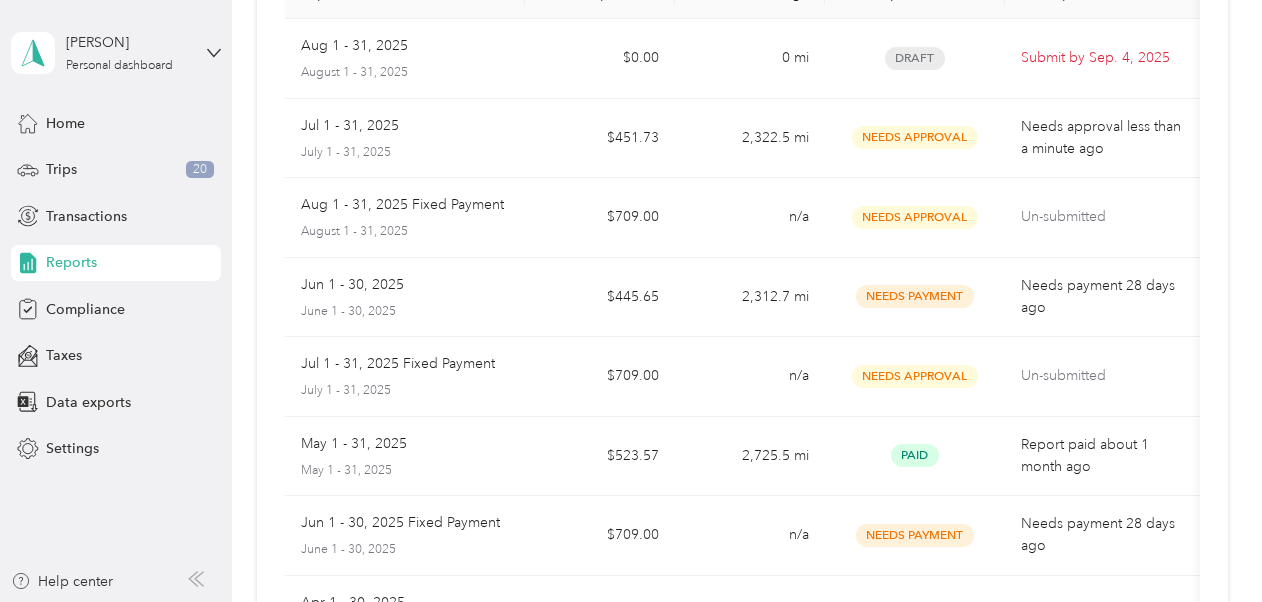 drag, startPoint x: 270, startPoint y: 482, endPoint x: 130, endPoint y: 540, distance: 151.53877 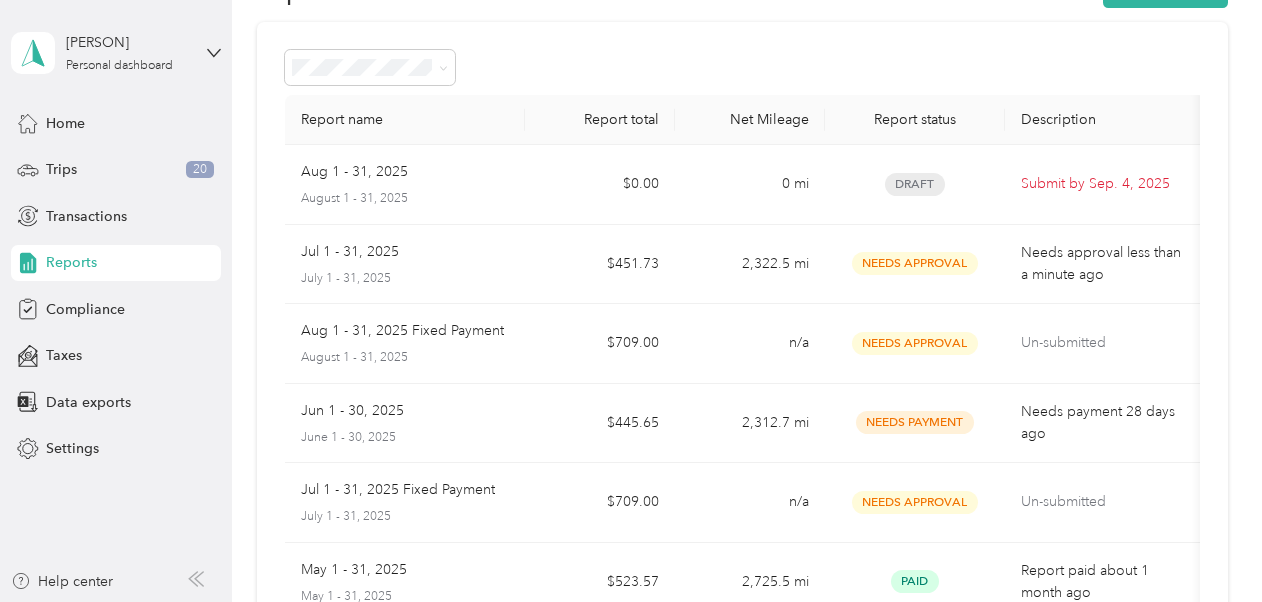 scroll, scrollTop: 0, scrollLeft: 0, axis: both 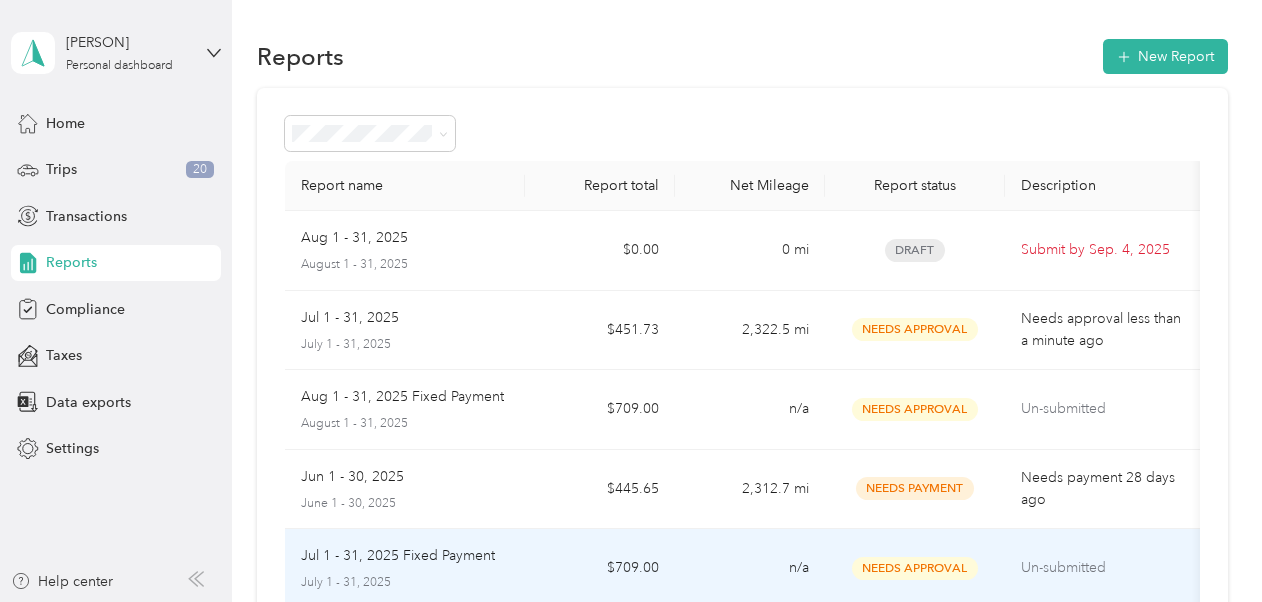 click on "Jul 1 - 31, 2025 Fixed Payment July 1 - 31, 2025" at bounding box center [405, 568] 